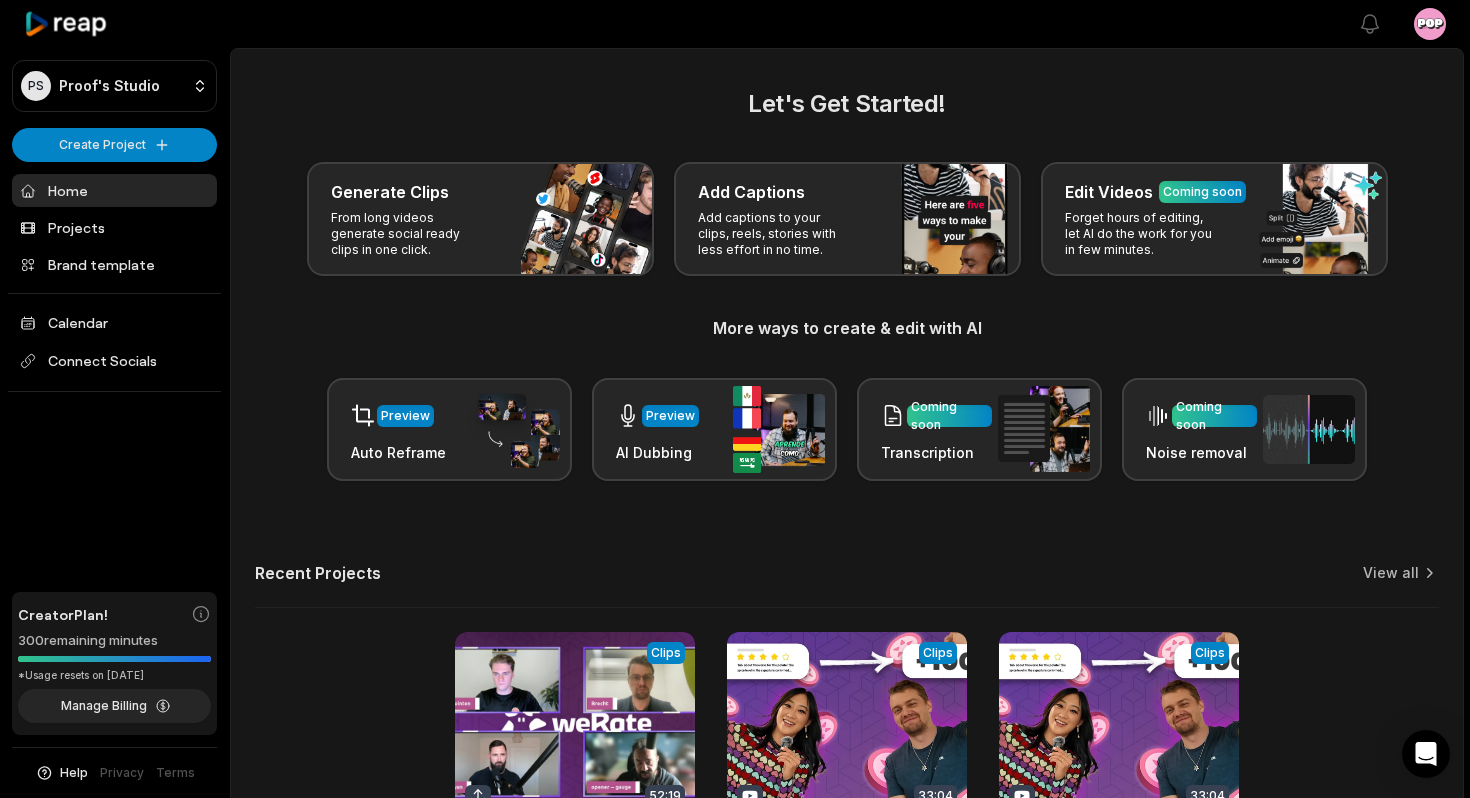 scroll, scrollTop: 0, scrollLeft: 0, axis: both 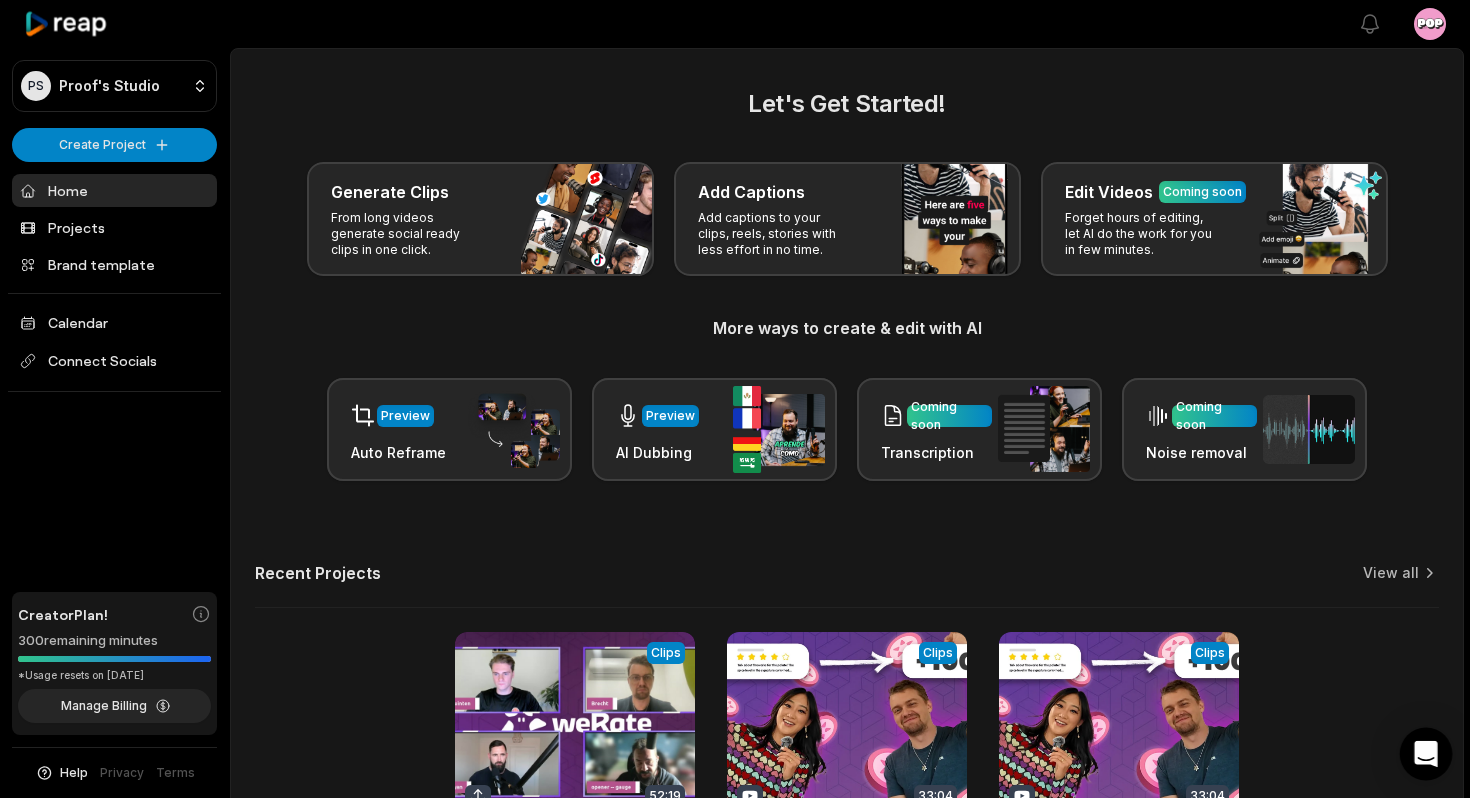 click at bounding box center (1426, 754) 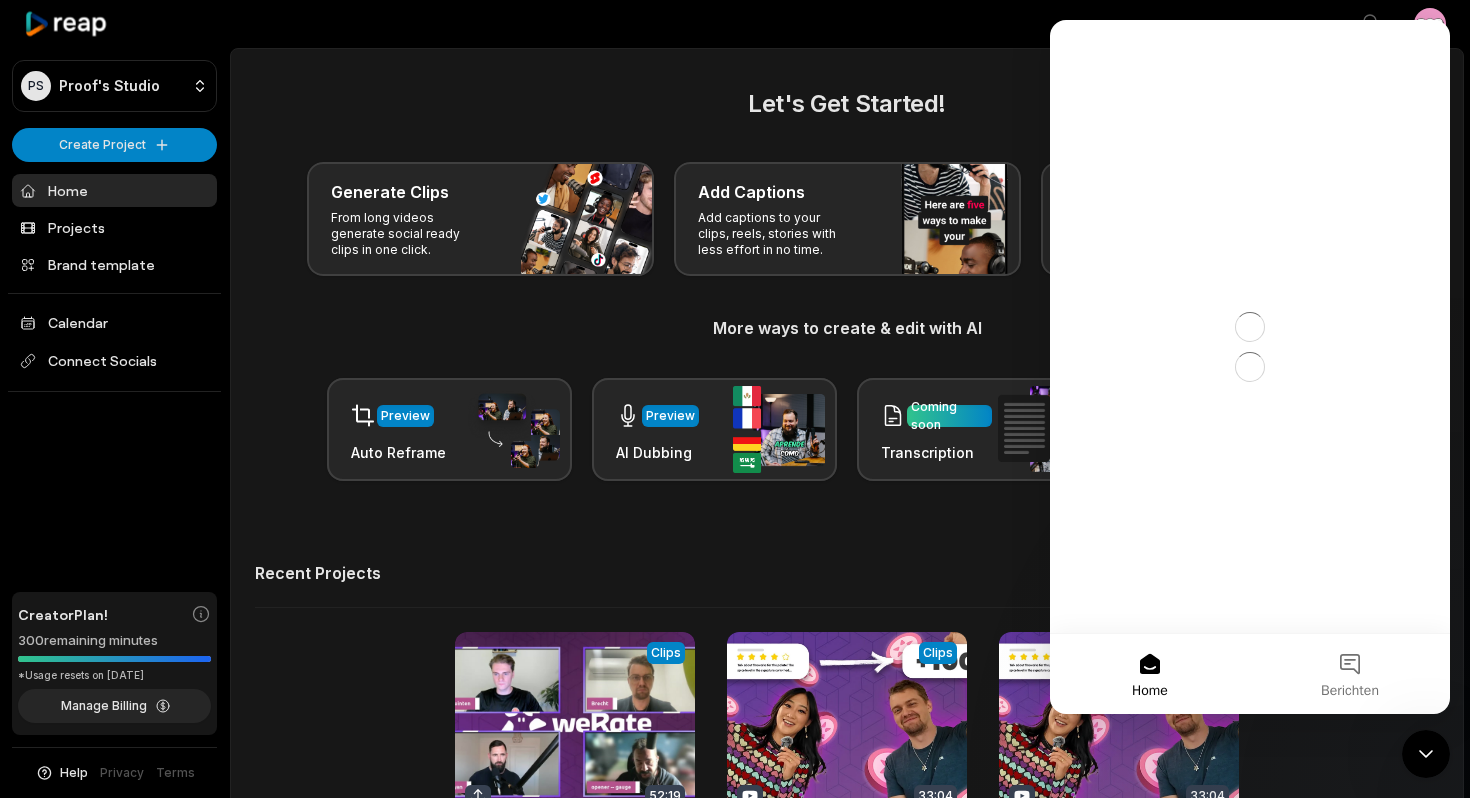scroll, scrollTop: 0, scrollLeft: 0, axis: both 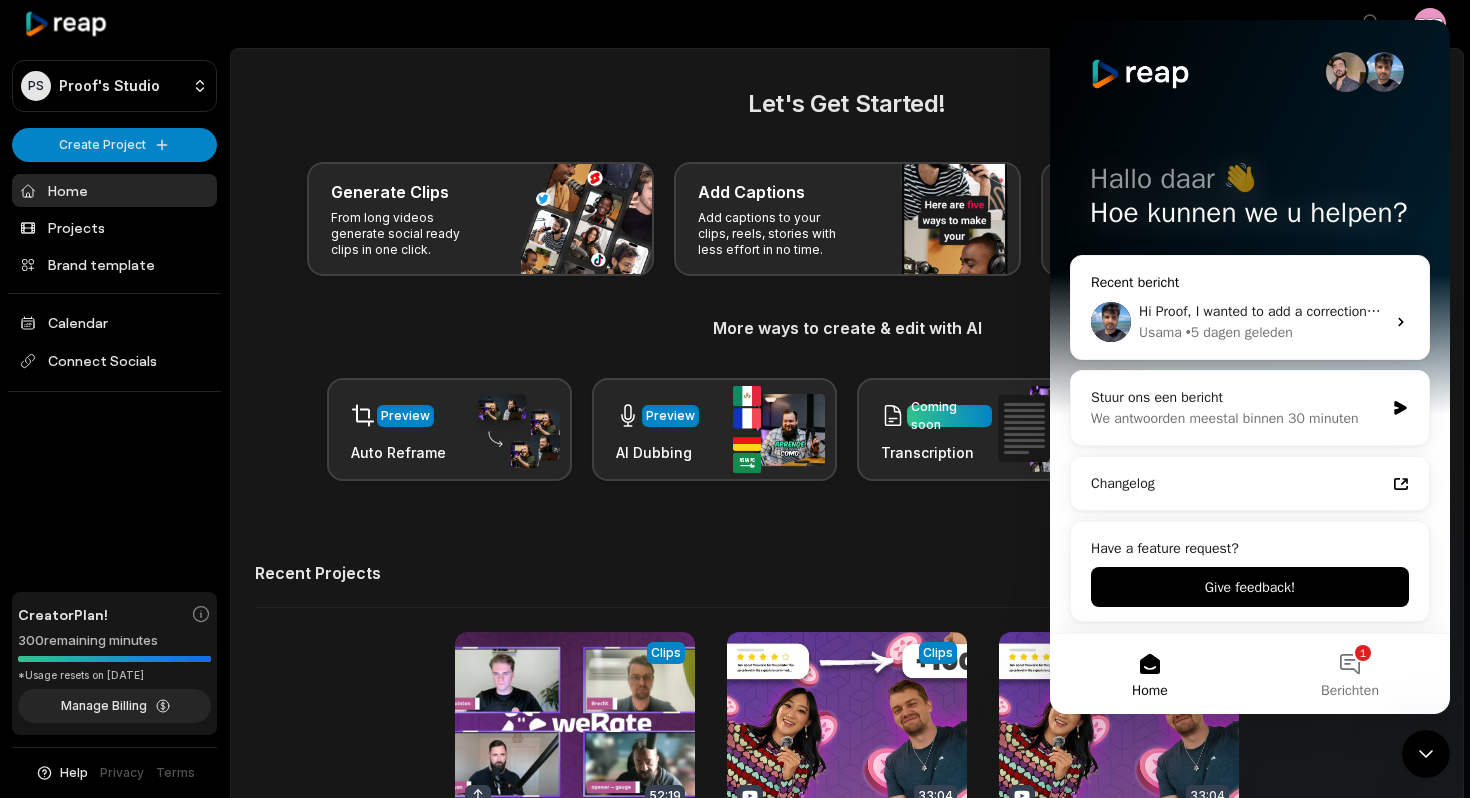 click on "Usama •  5 dagen geleden" at bounding box center (1262, 332) 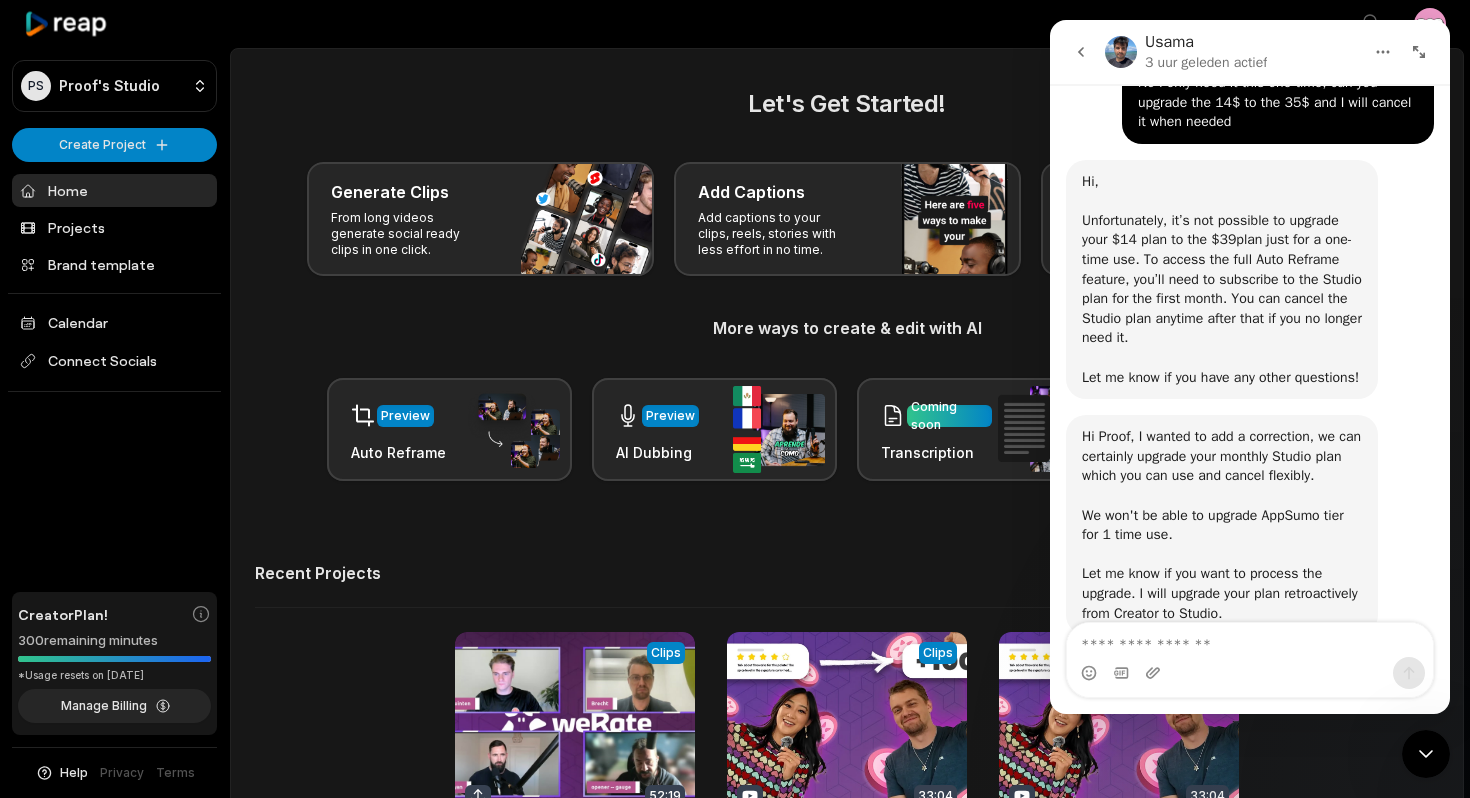 scroll, scrollTop: 5219, scrollLeft: 0, axis: vertical 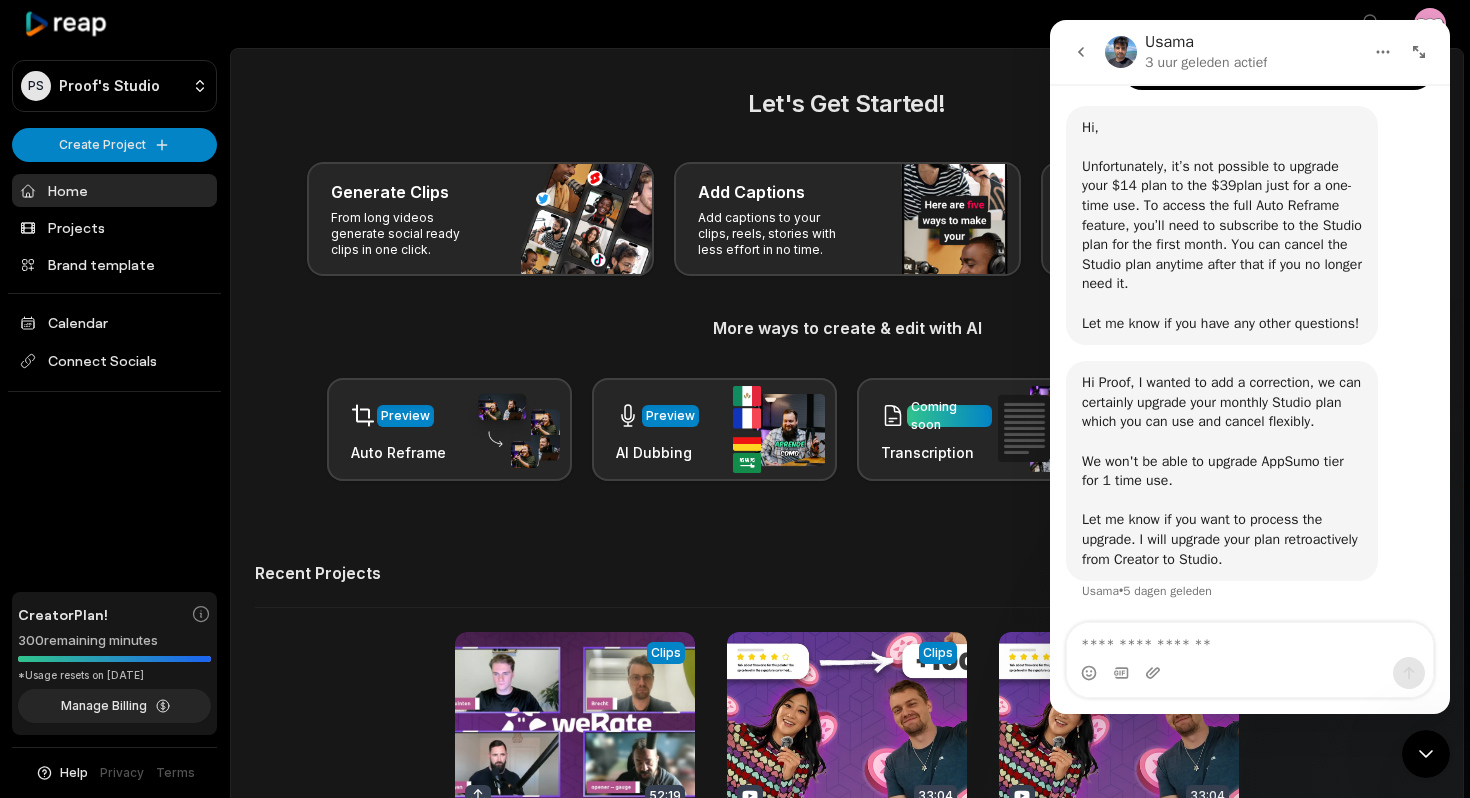 click on "Let's Get Started! Generate Clips From long videos generate social ready clips in one click. Add Captions Add captions to your clips, reels, stories with less effort in no time. Edit Videos Coming soon Forget hours of editing, let AI do the work for you in few minutes. More ways to create & edit with AI Preview Auto Reframe Preview AI Dubbing Coming soon Transcription Coming soon Noise removal Recent Projects View all View Clips Clips 52:19 t-1749653974267-dccca Open options [DATE] View Clips Clips 33:04 Get Paid for Reviews: WeRate — The Future of Local Recommendations Open options a month ago View Clips Clips 33:04 Get Paid for Reviews: WeRate — The Future of Local Recommendations Open options a month ago" at bounding box center [847, 491] 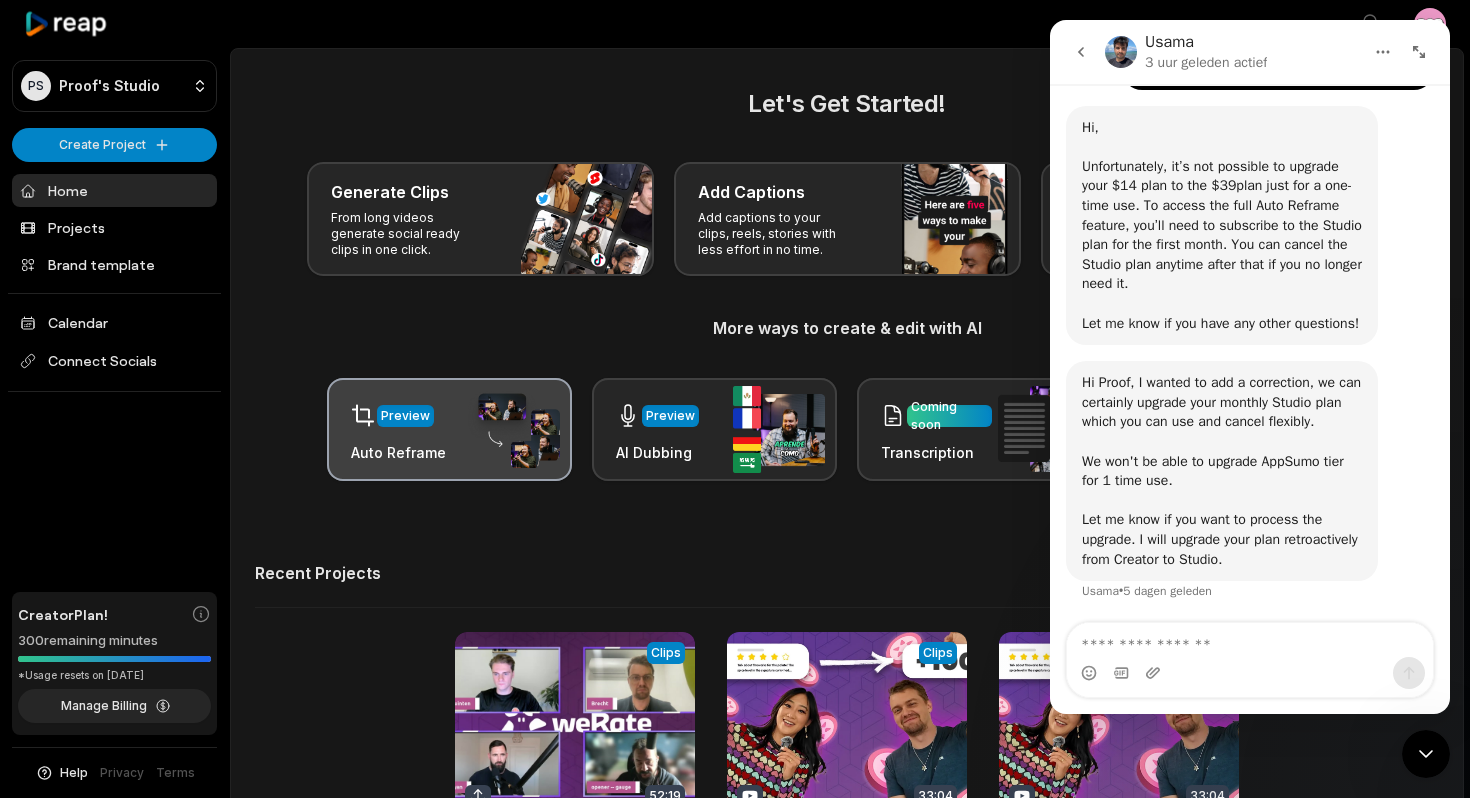 click on "Preview Auto Reframe" at bounding box center [449, 429] 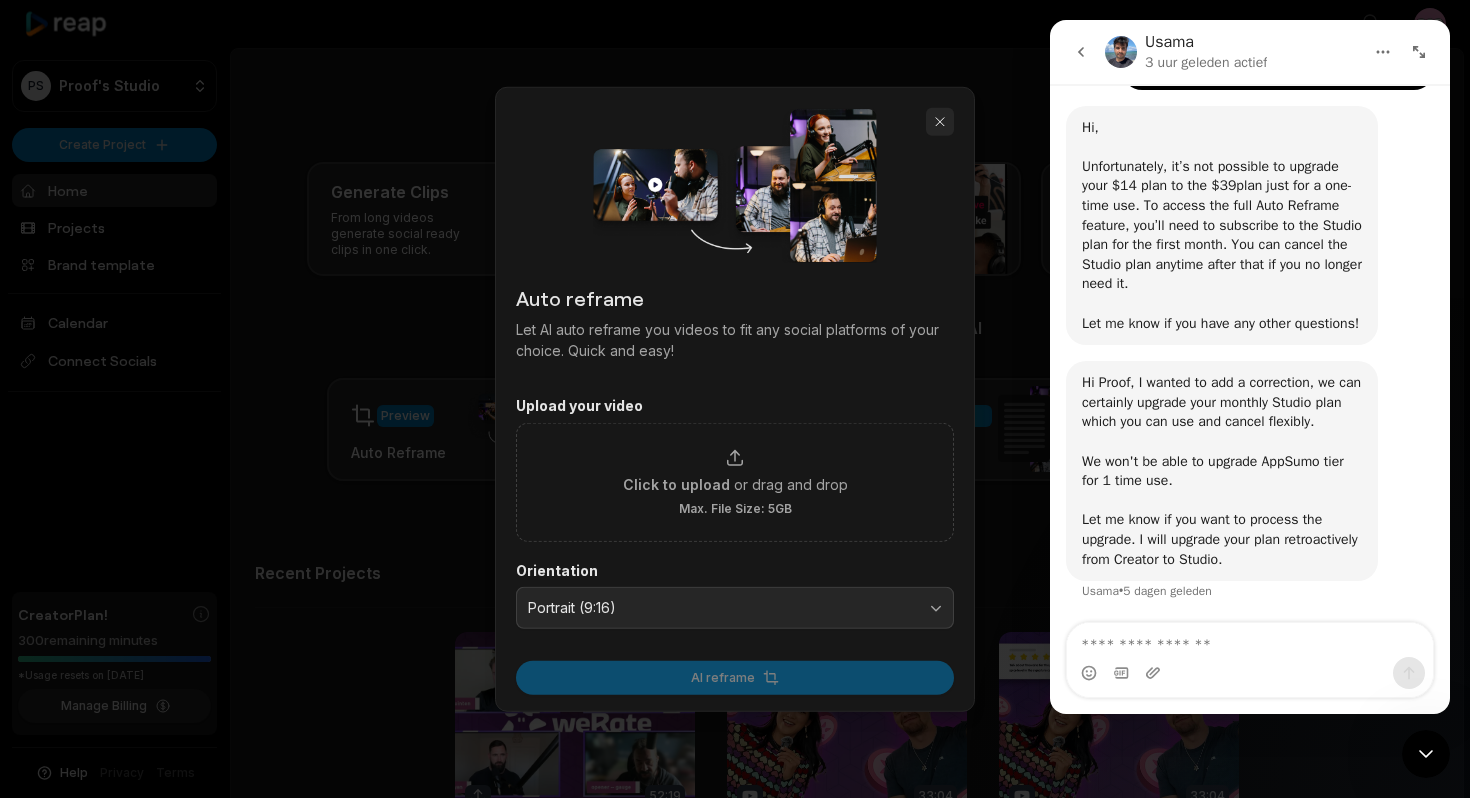 click at bounding box center [940, 122] 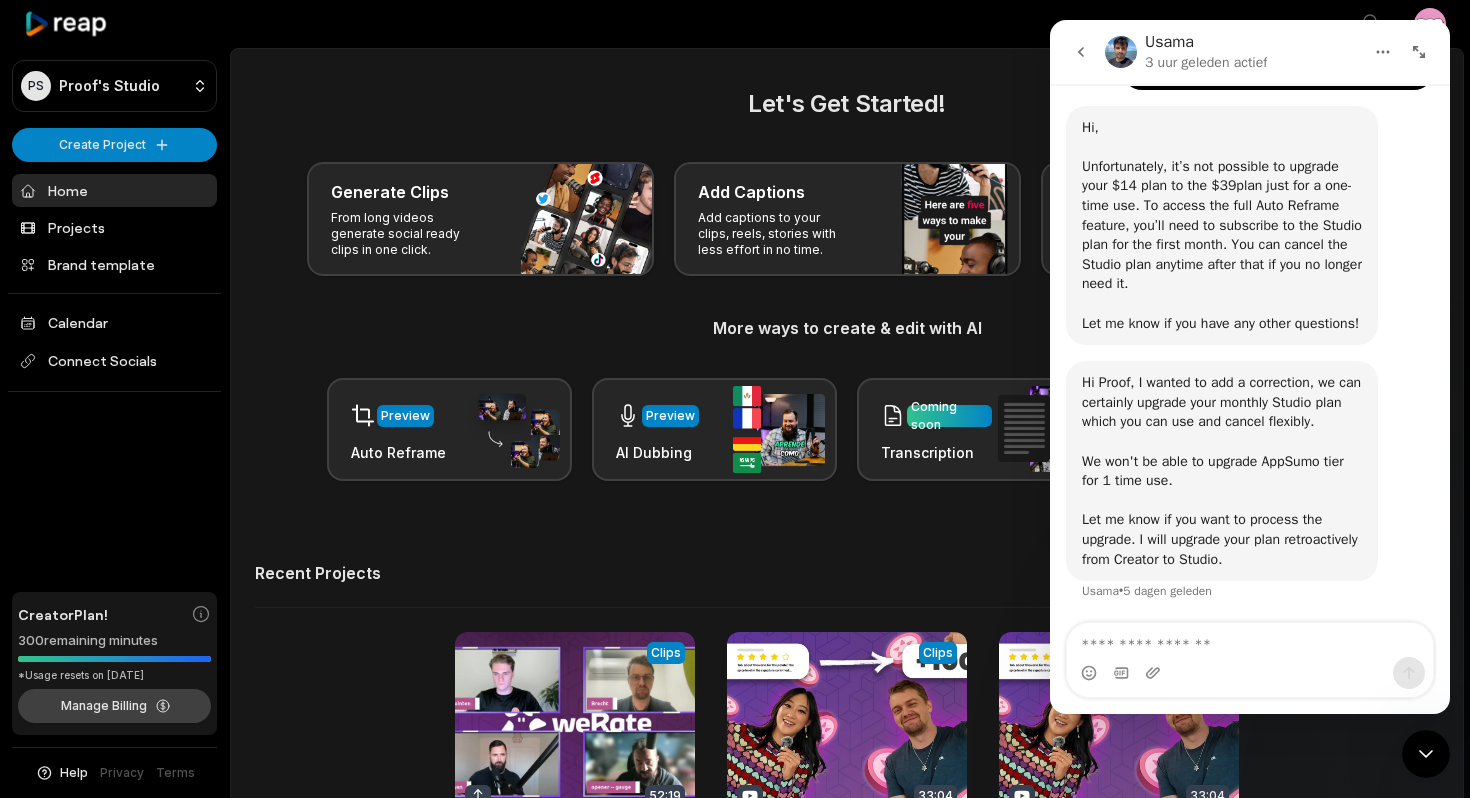 click on "Manage Billing" at bounding box center [114, 706] 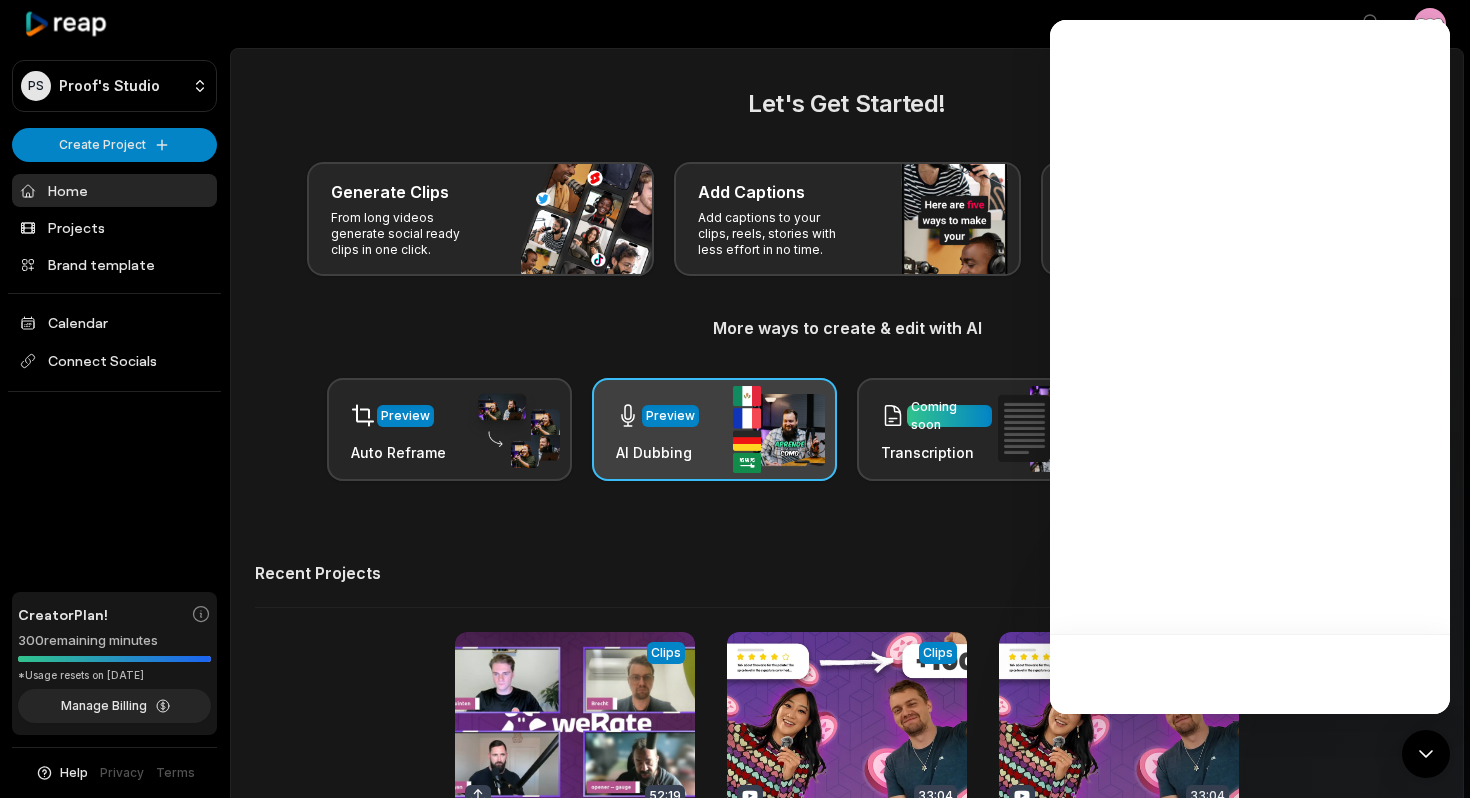 scroll, scrollTop: 0, scrollLeft: 0, axis: both 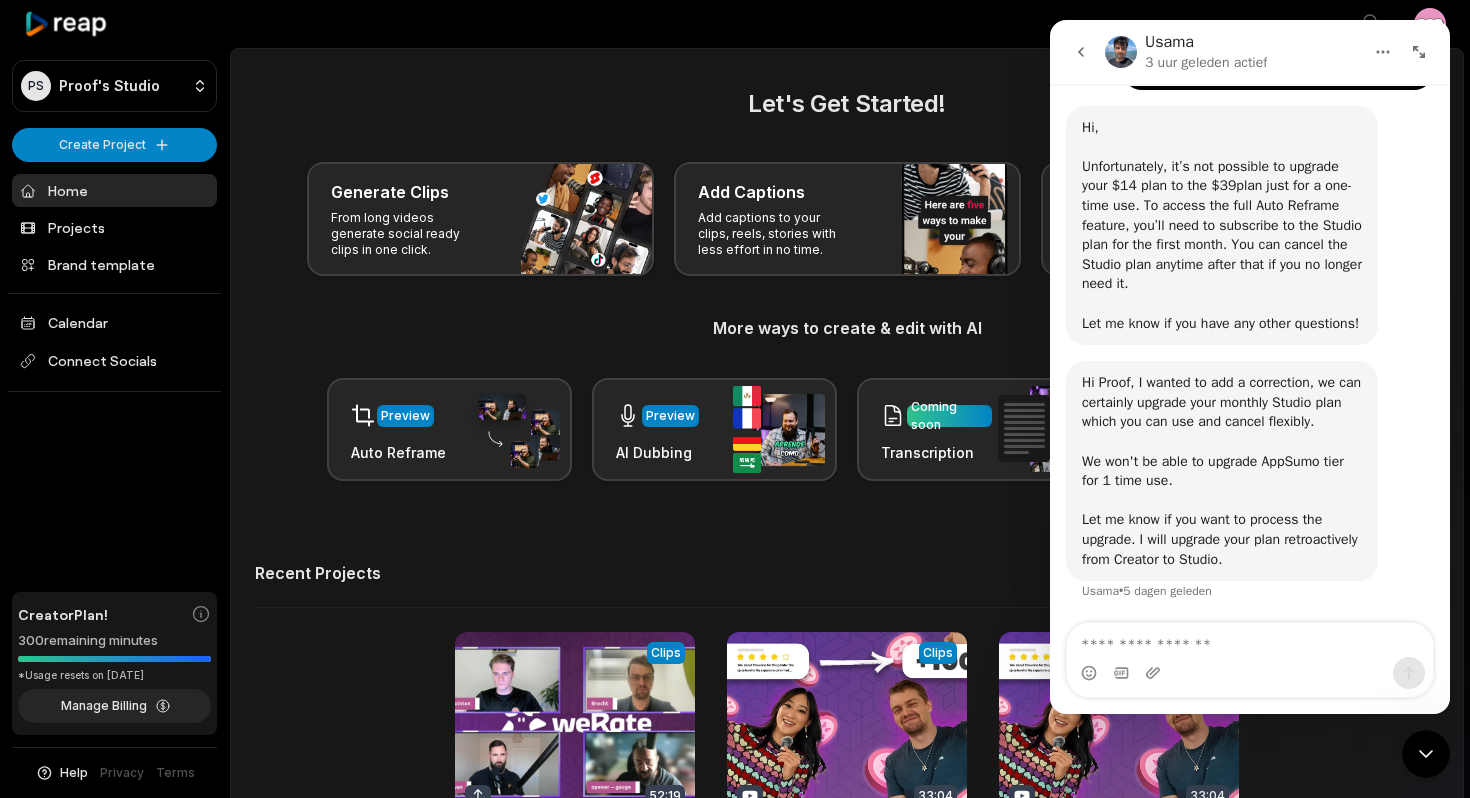 click at bounding box center [1250, 640] 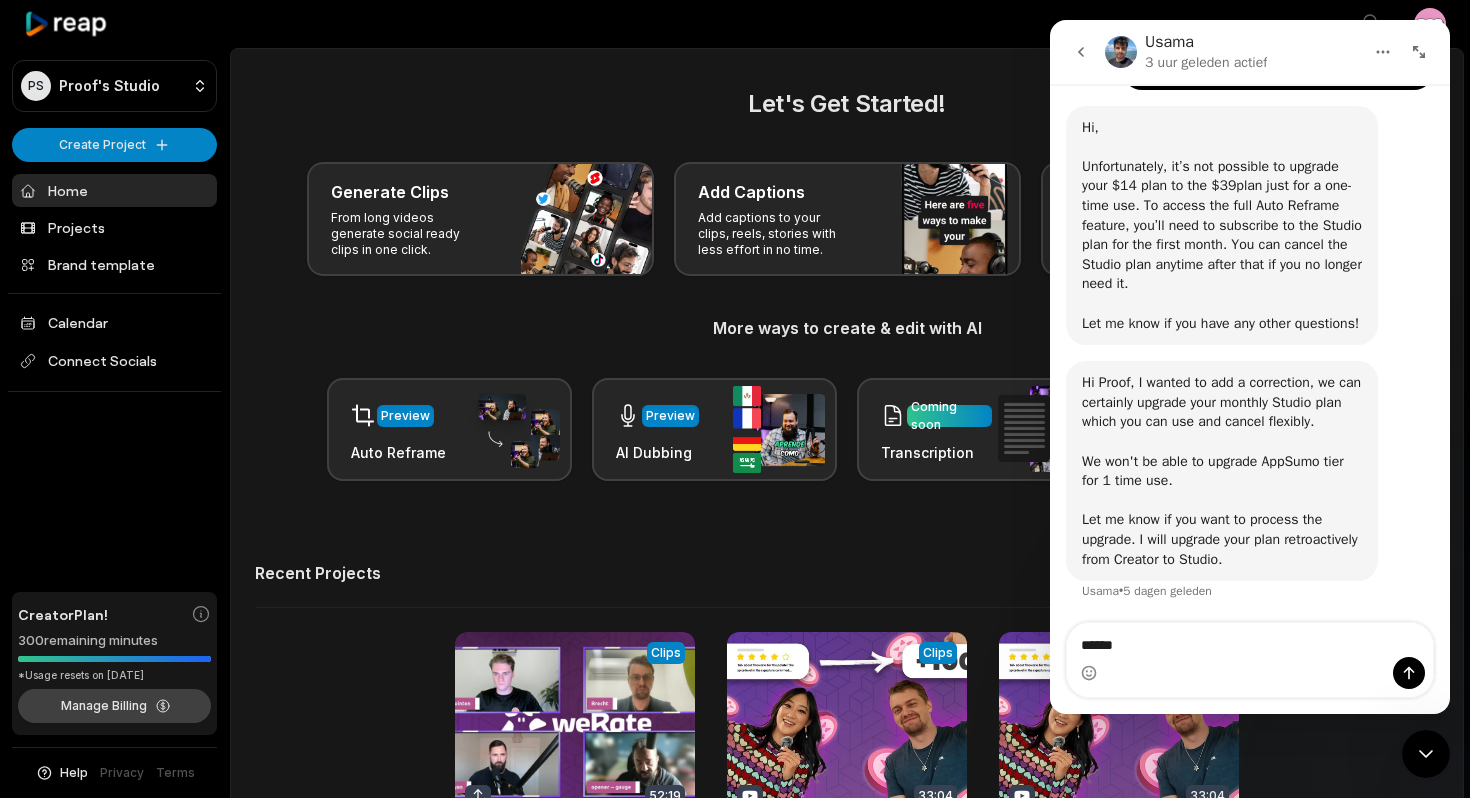 type on "******" 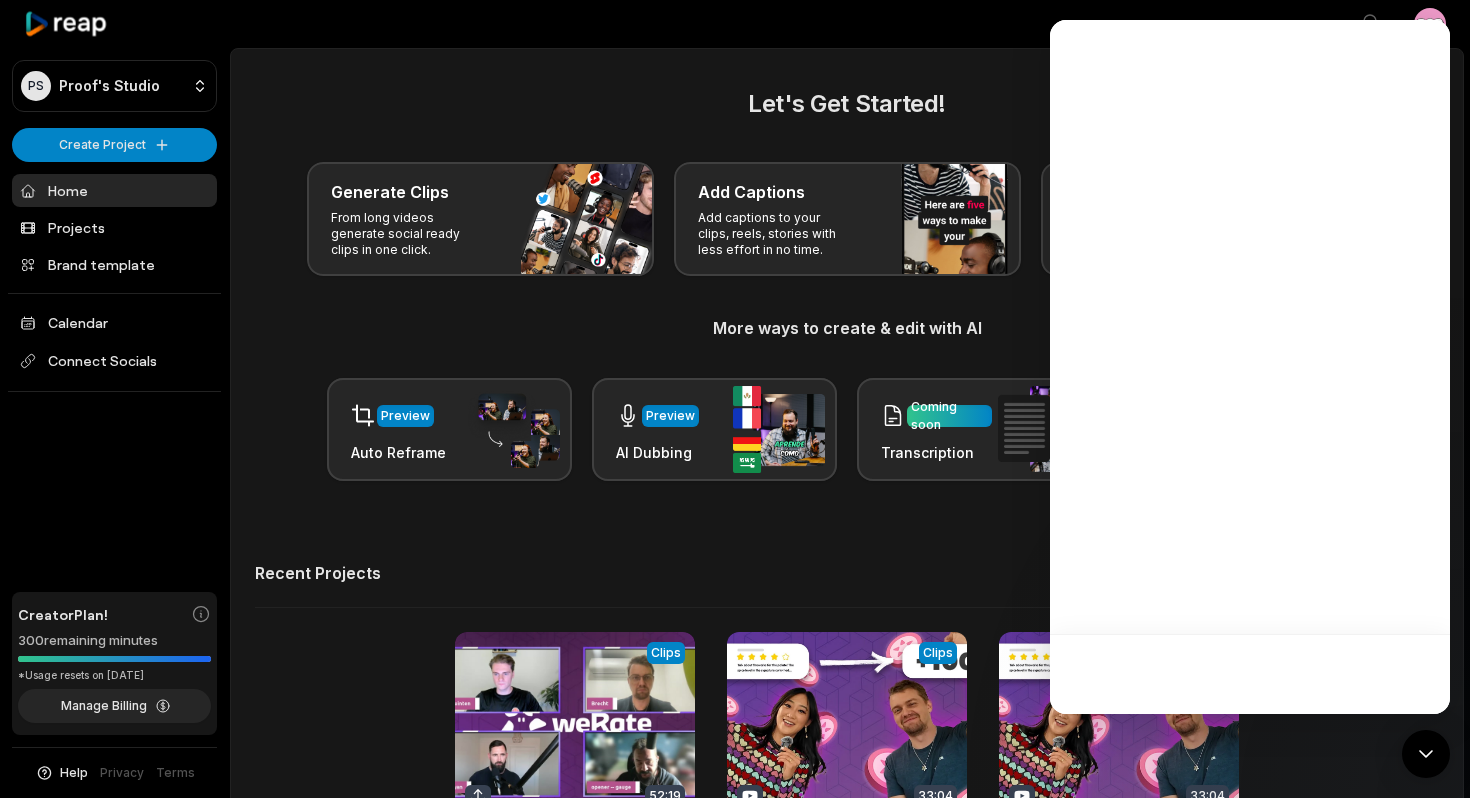 scroll, scrollTop: 0, scrollLeft: 0, axis: both 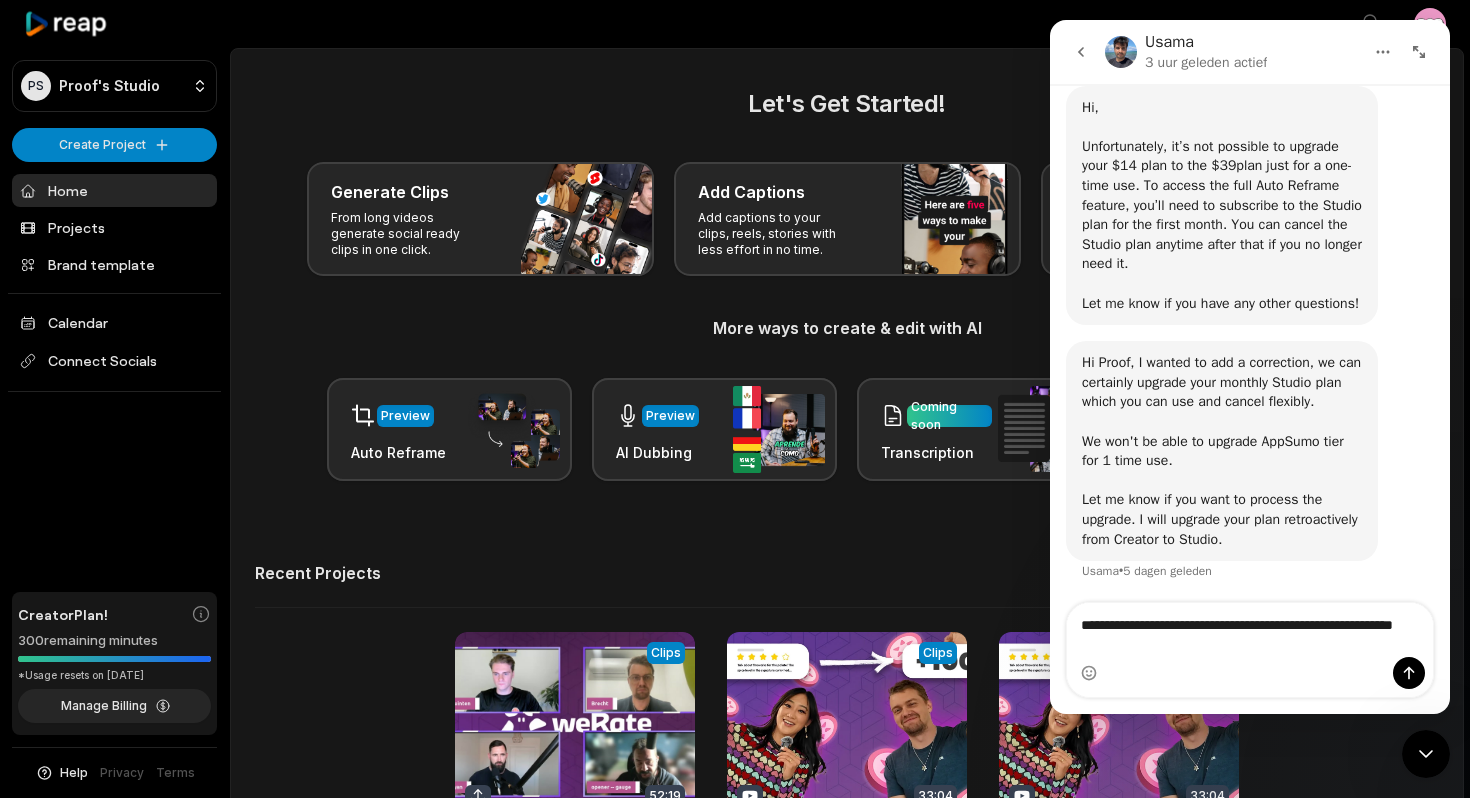 type on "**********" 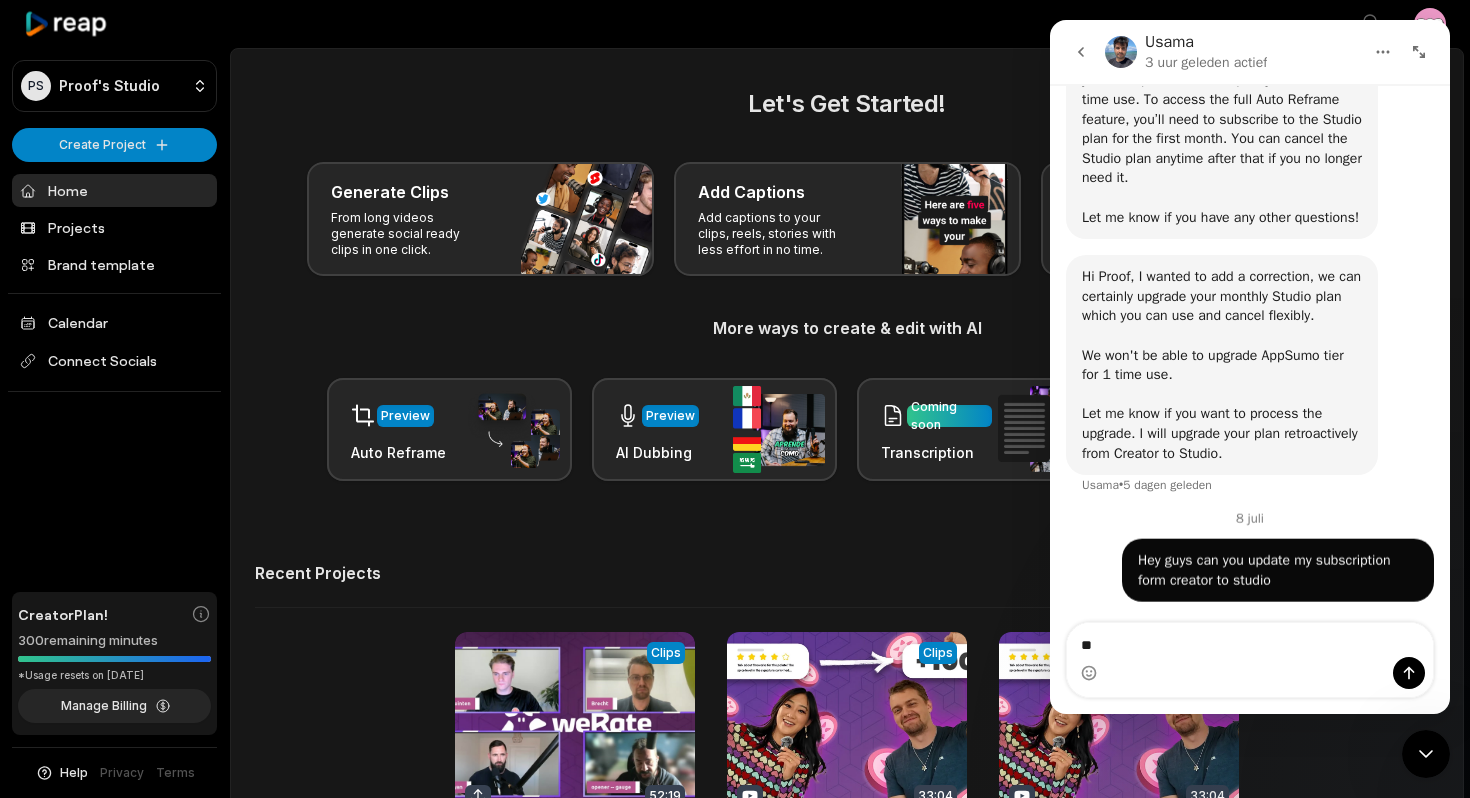 scroll, scrollTop: 5325, scrollLeft: 0, axis: vertical 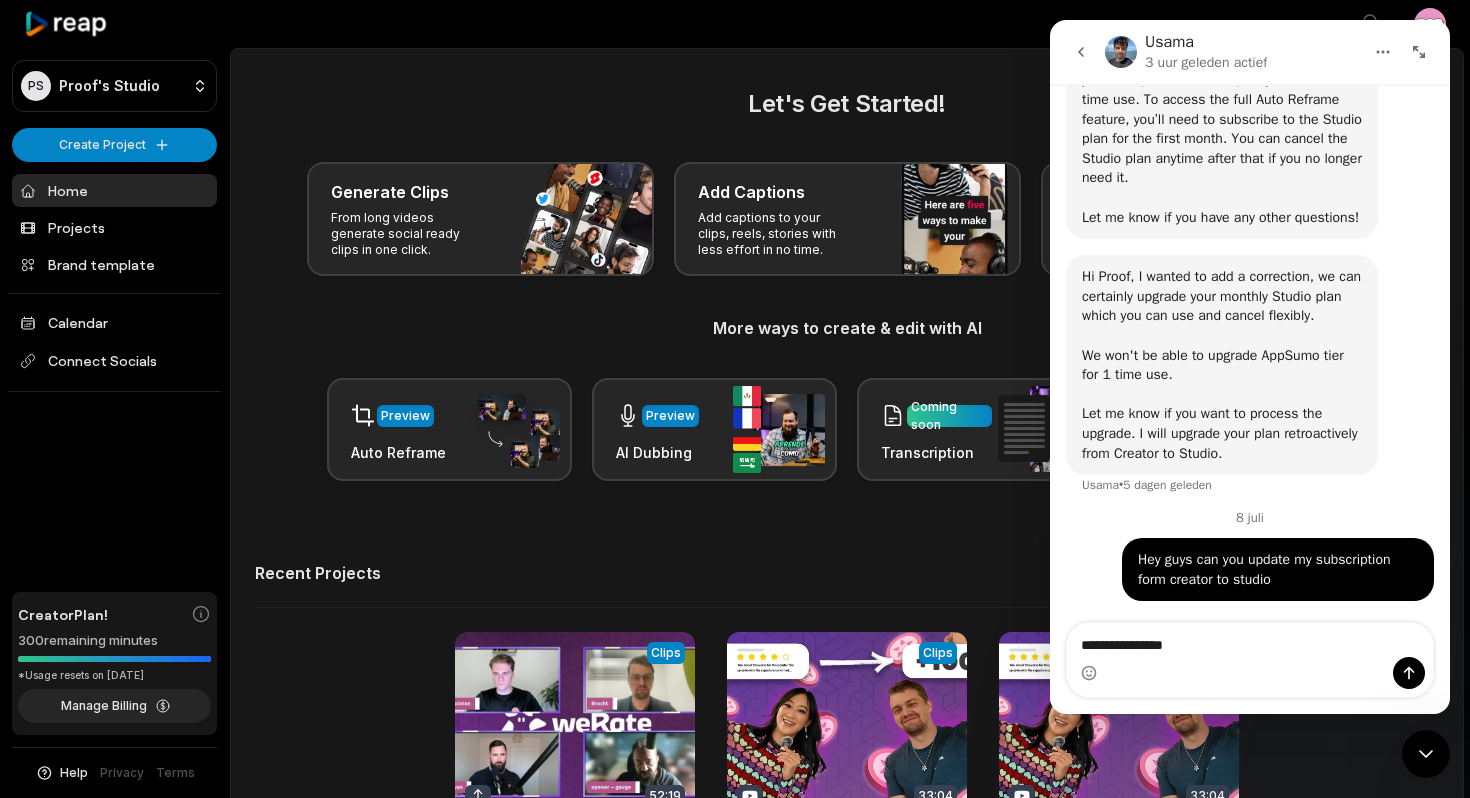 type on "**********" 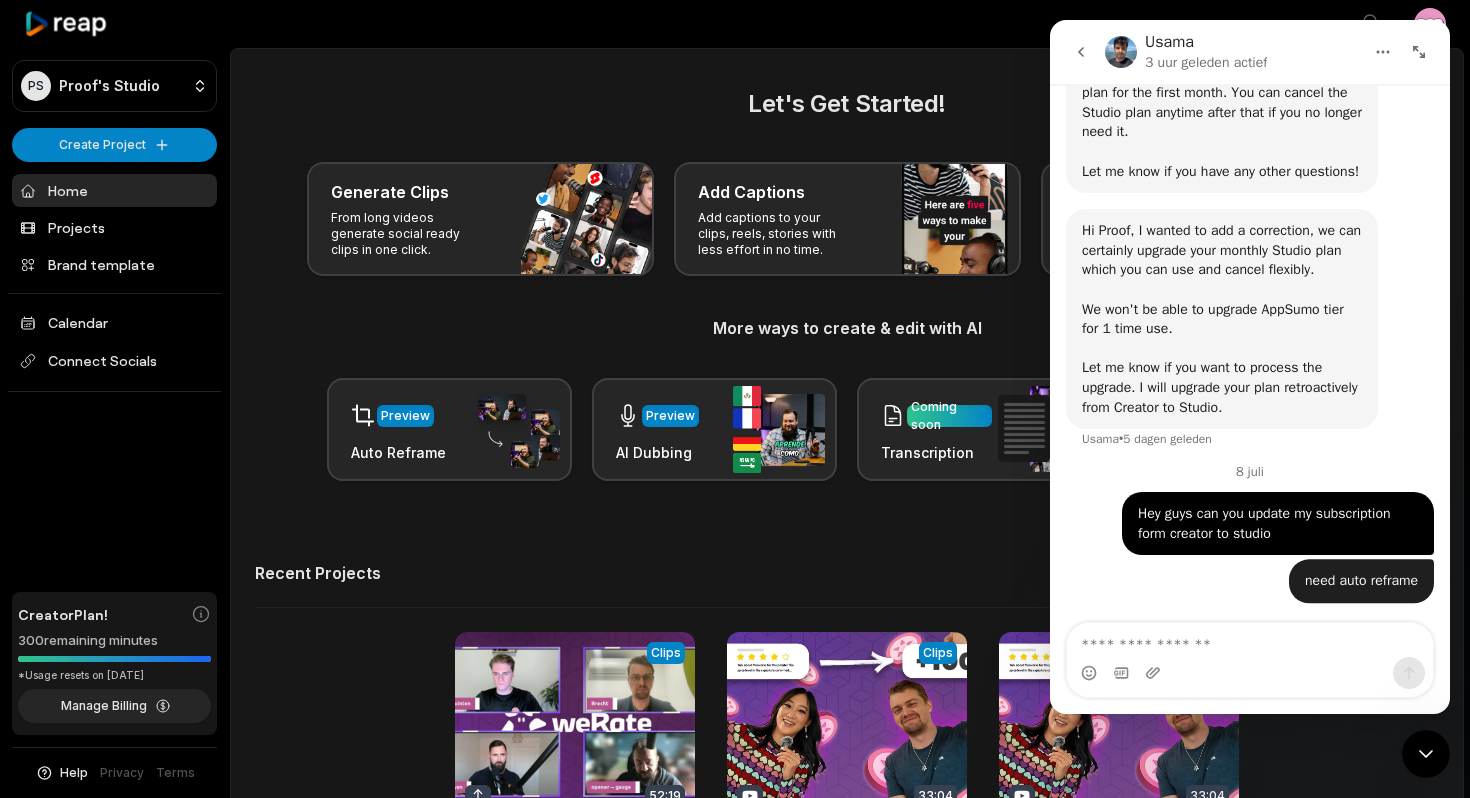 scroll, scrollTop: 5370, scrollLeft: 0, axis: vertical 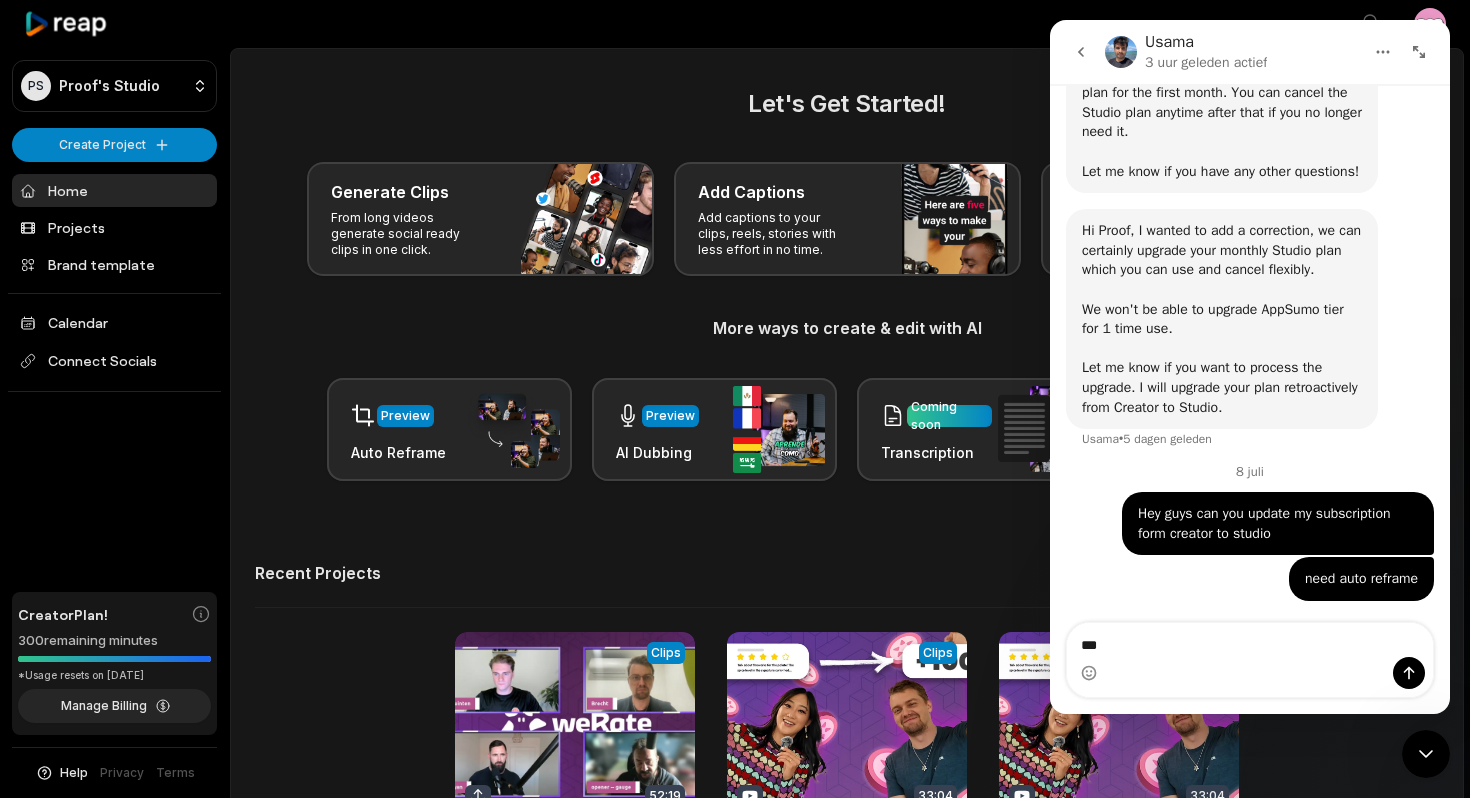 type on "****" 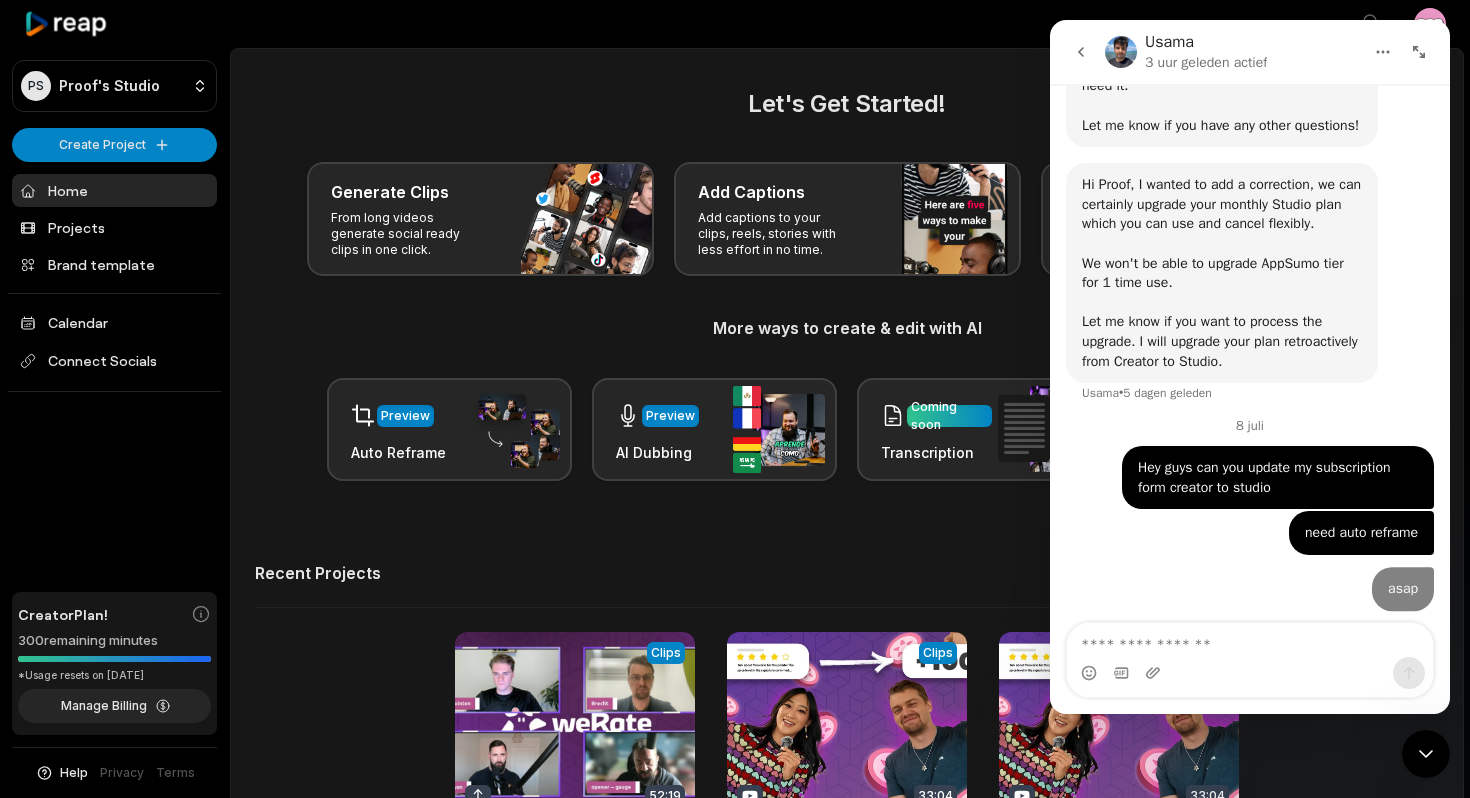 scroll, scrollTop: 5416, scrollLeft: 0, axis: vertical 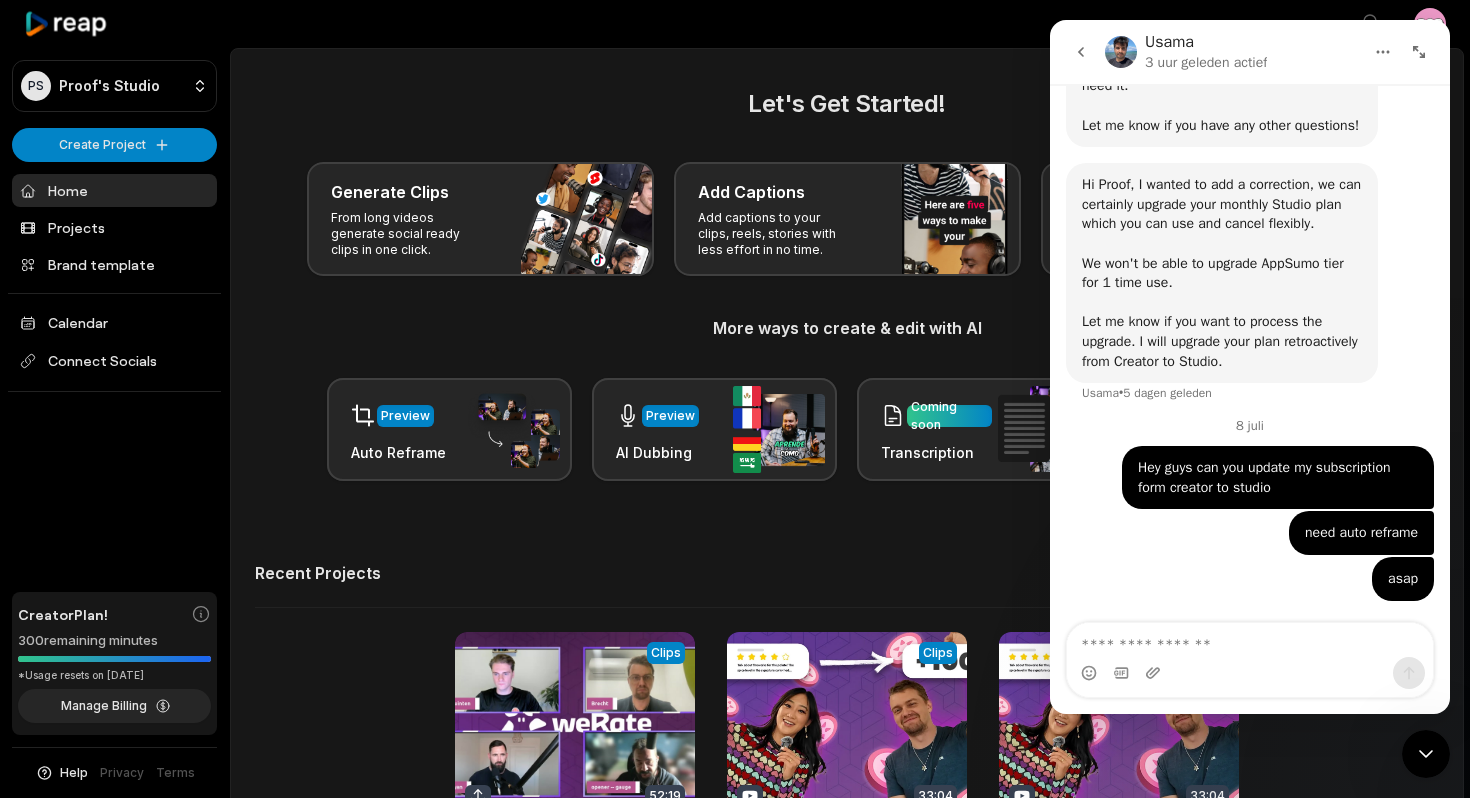 type 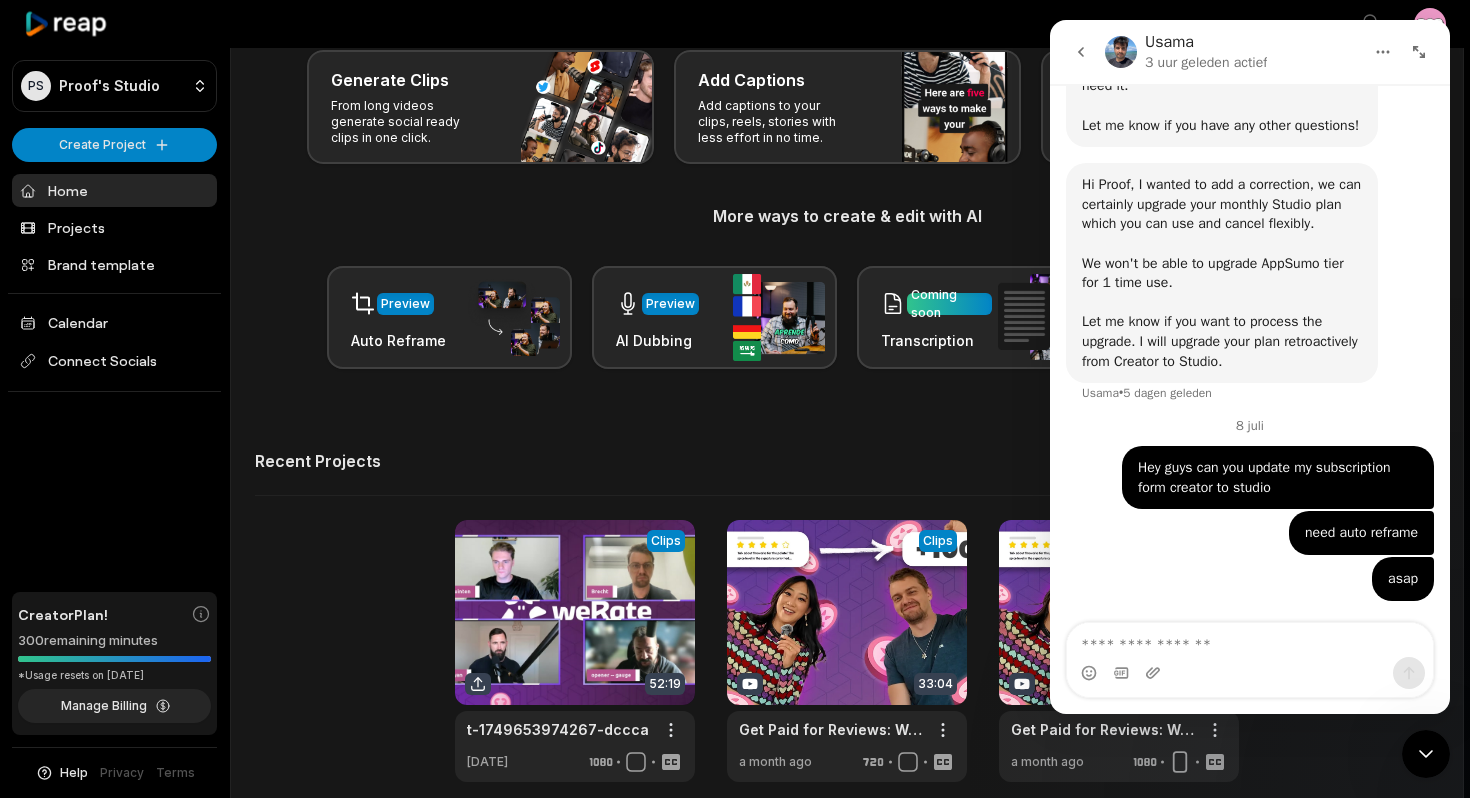 scroll, scrollTop: 200, scrollLeft: 0, axis: vertical 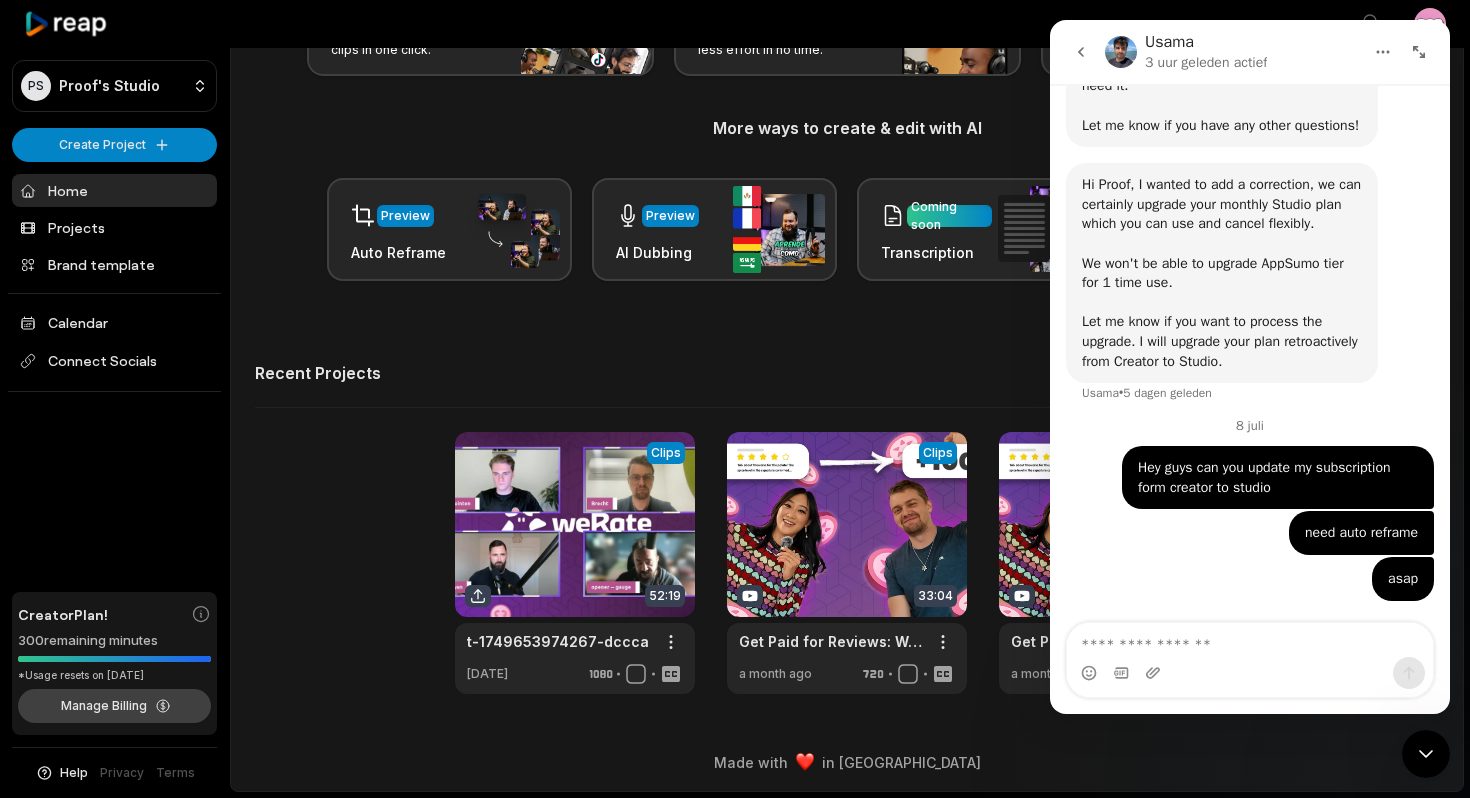 click on "Manage Billing" at bounding box center (114, 706) 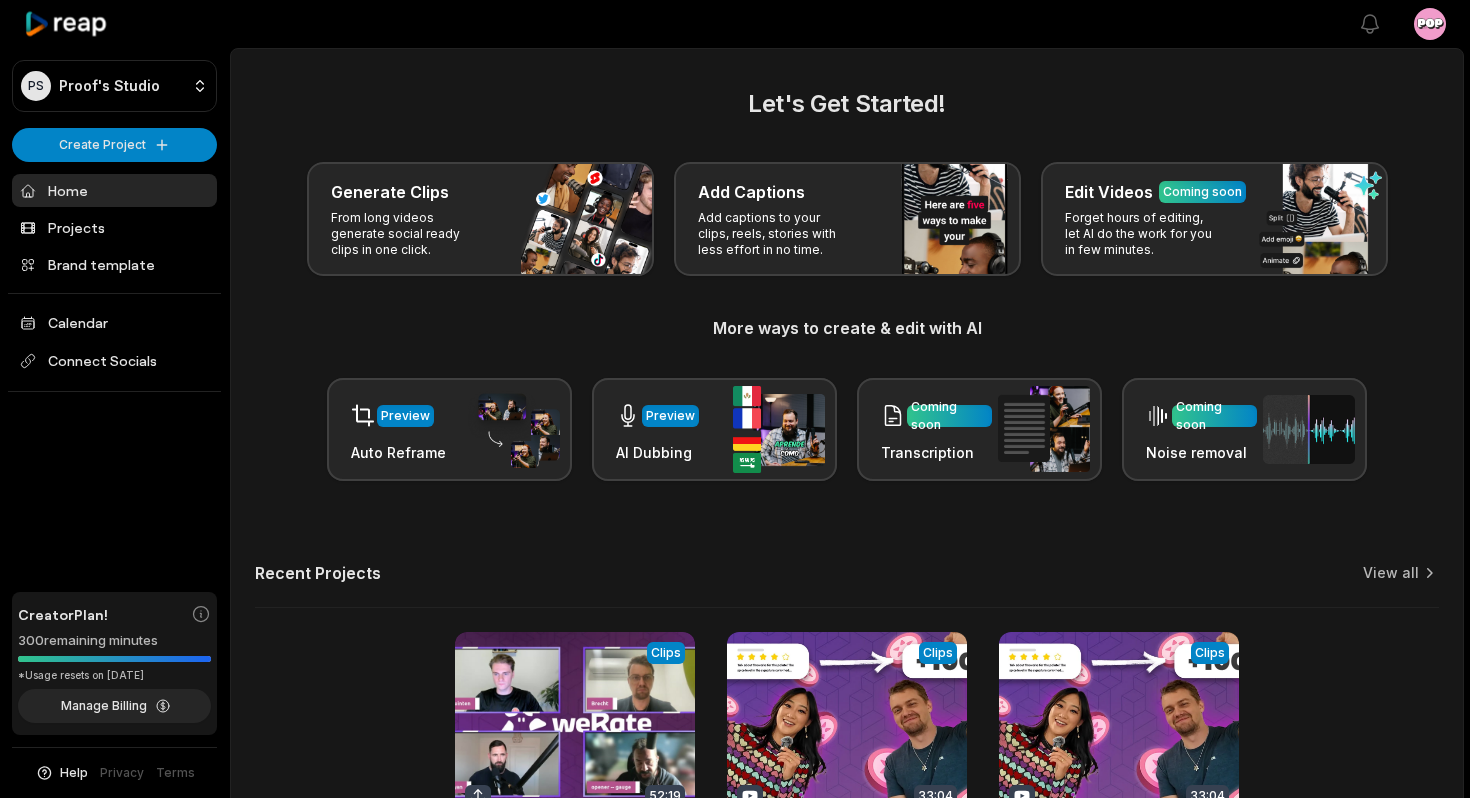 scroll, scrollTop: 0, scrollLeft: 0, axis: both 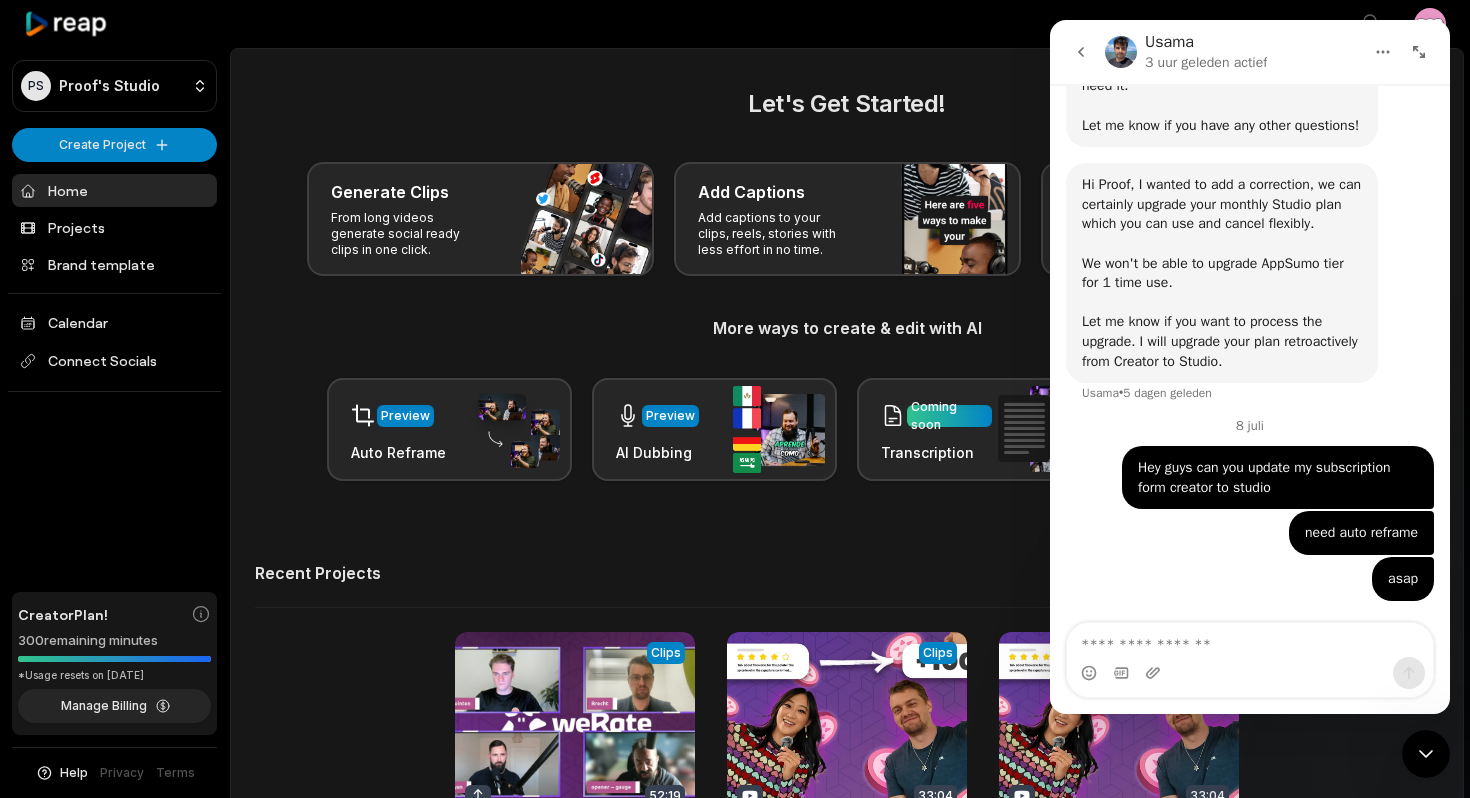 click at bounding box center (1250, 640) 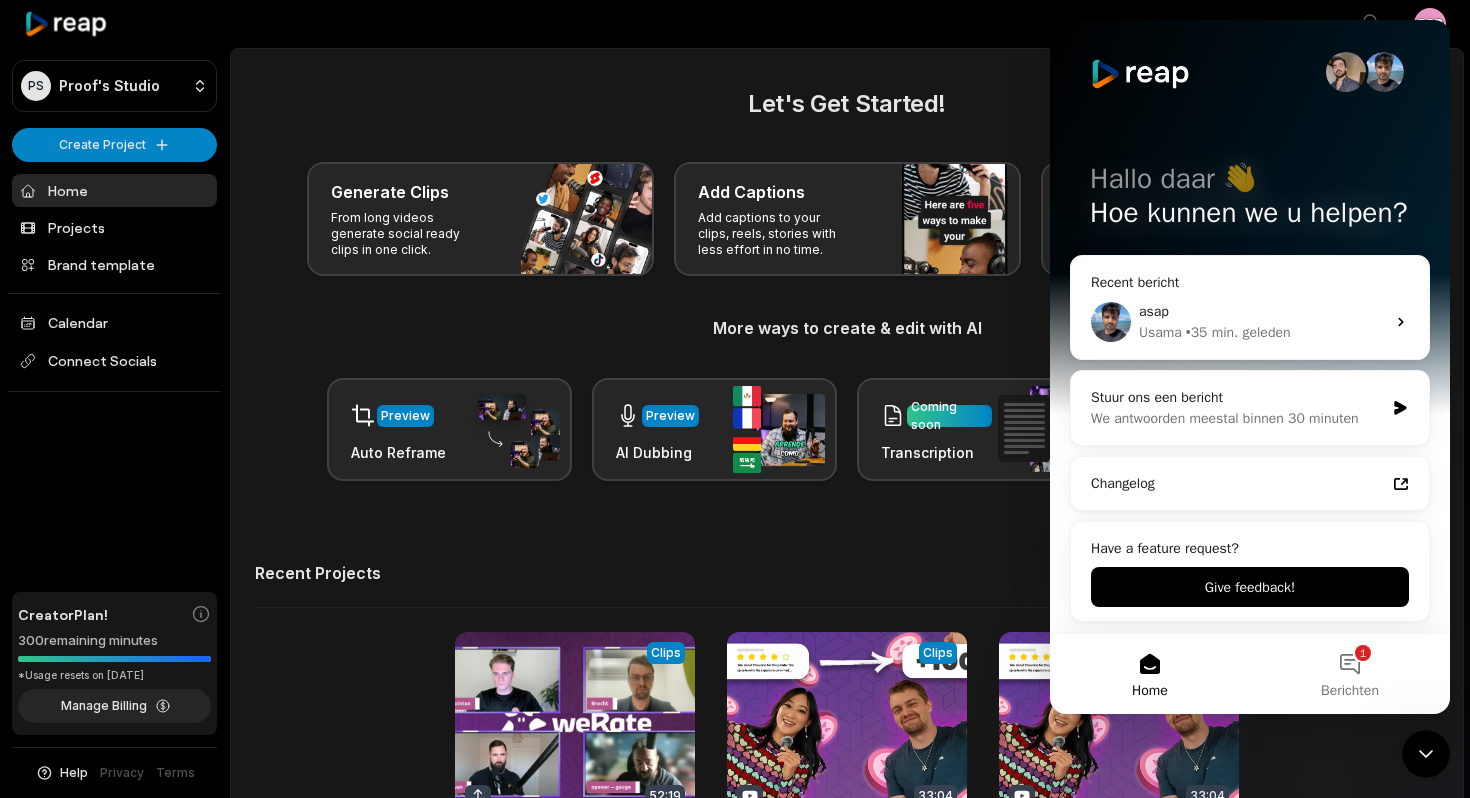 click at bounding box center (1426, 754) 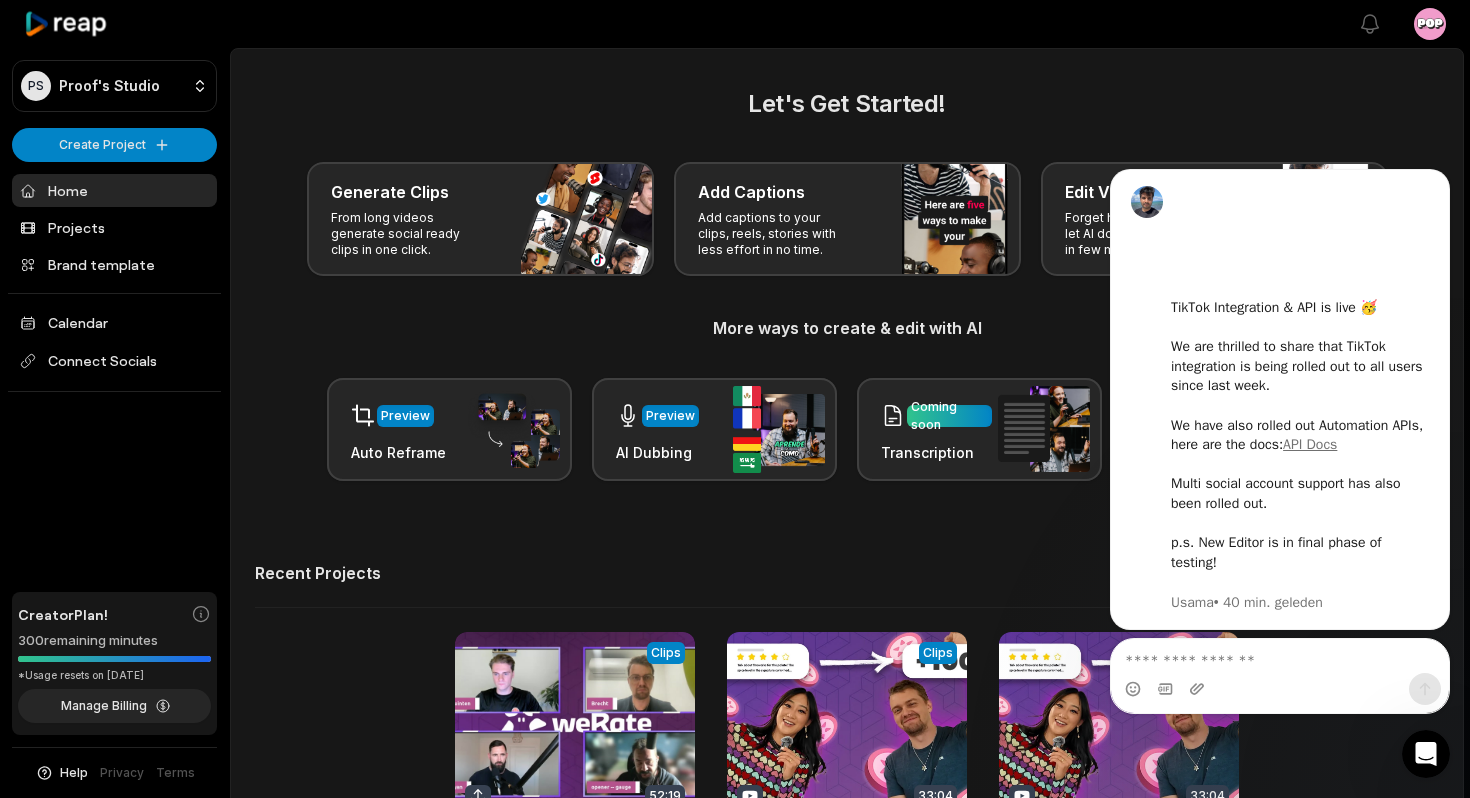 scroll, scrollTop: 0, scrollLeft: 0, axis: both 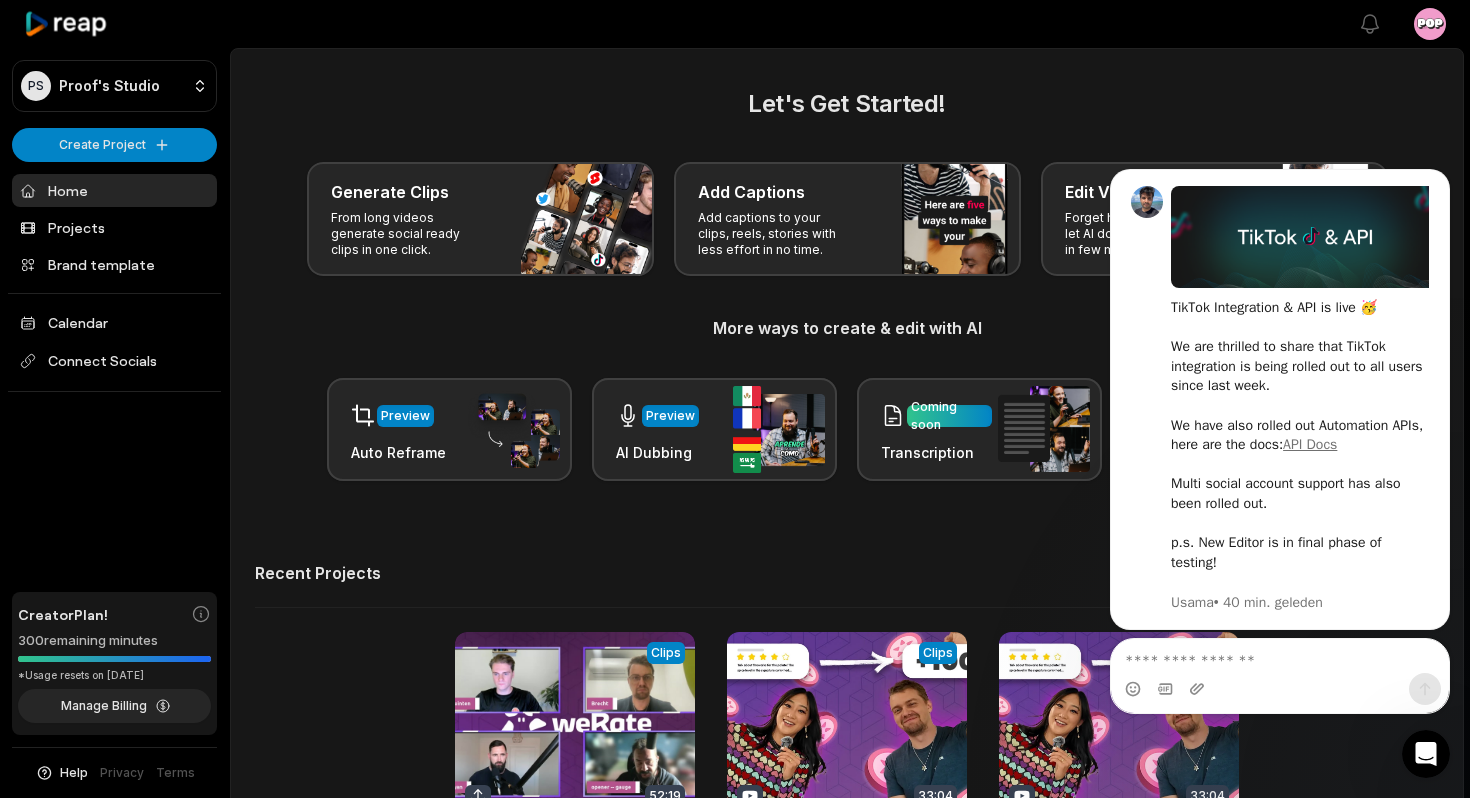click at bounding box center [1426, 754] 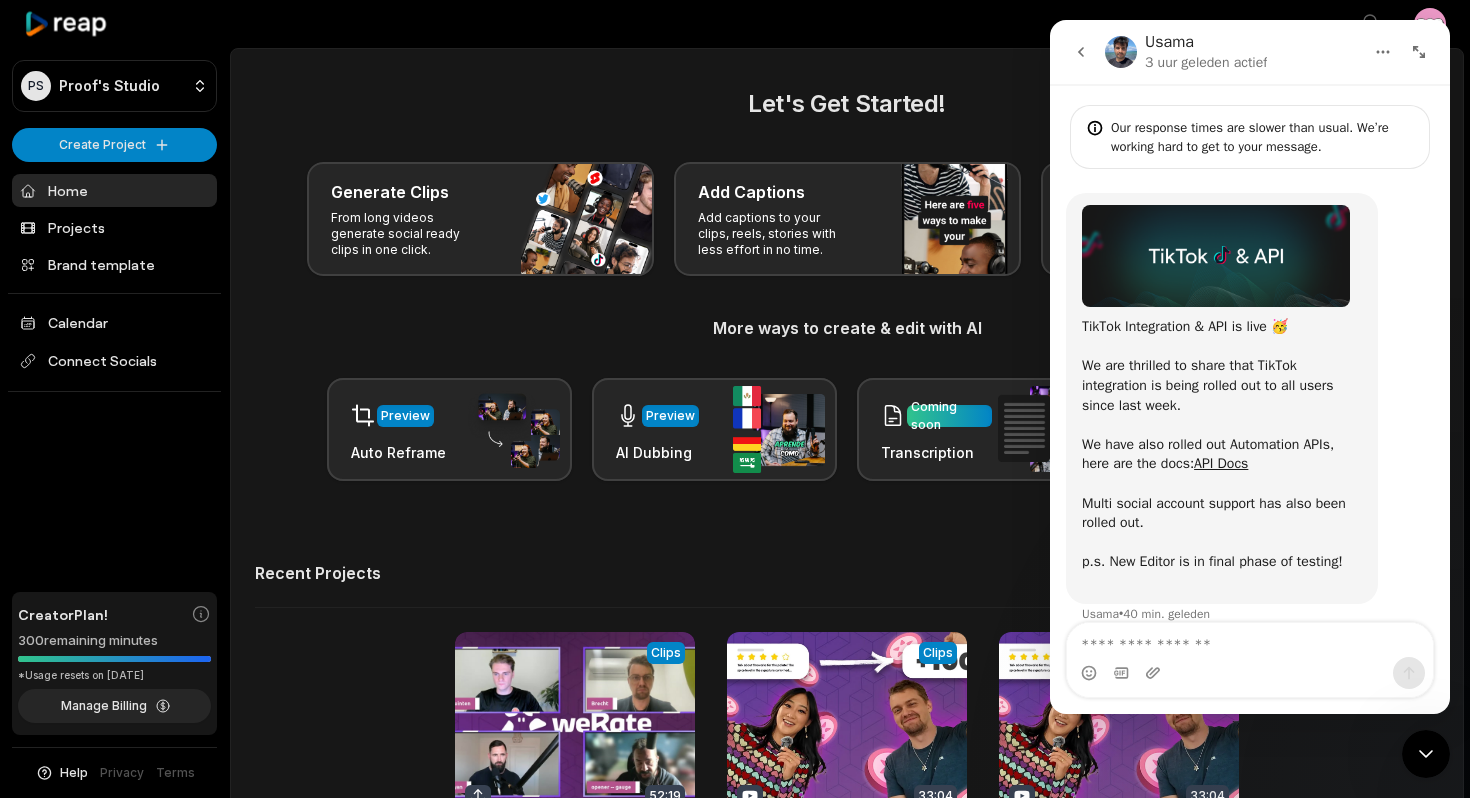 scroll, scrollTop: 22, scrollLeft: 0, axis: vertical 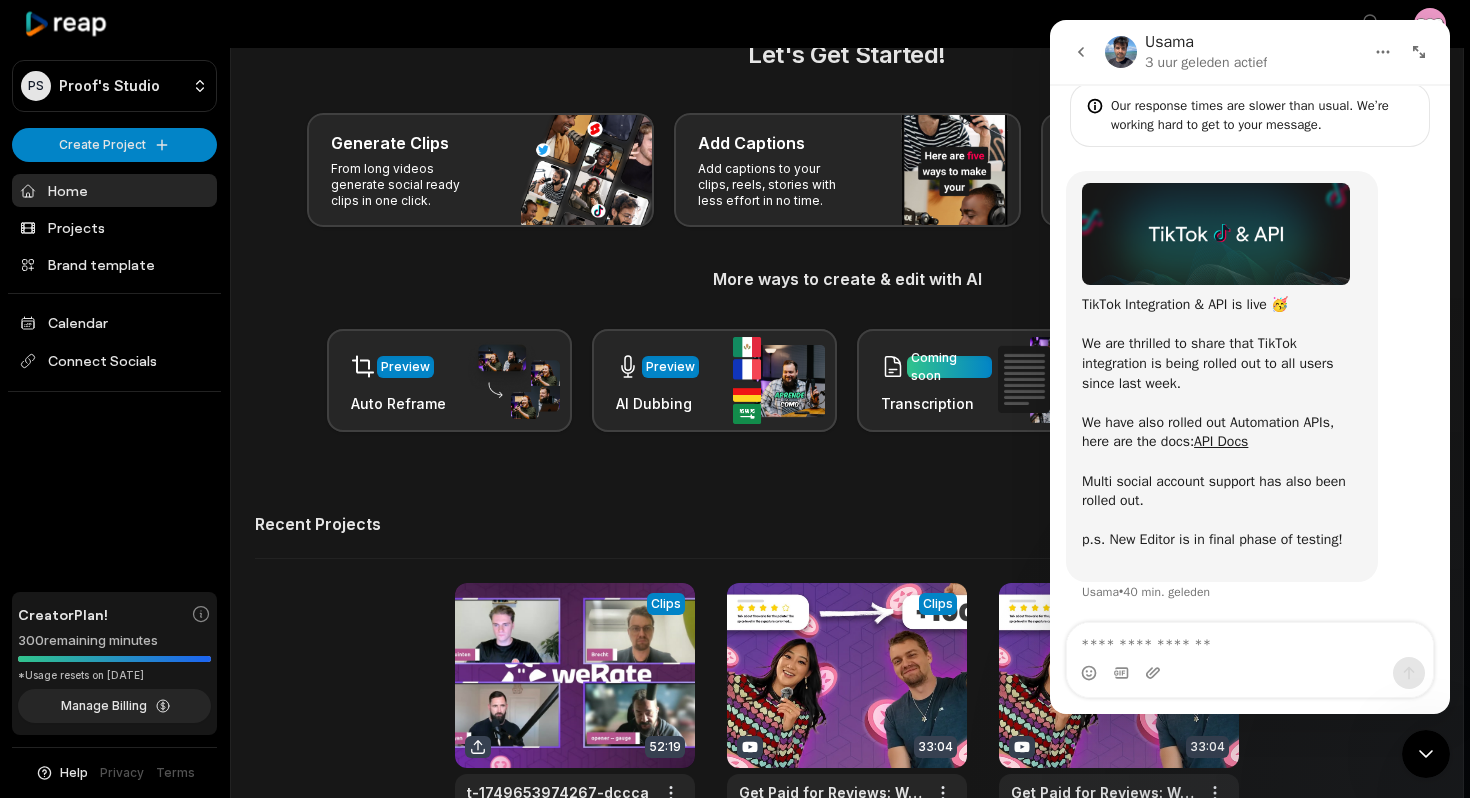 click 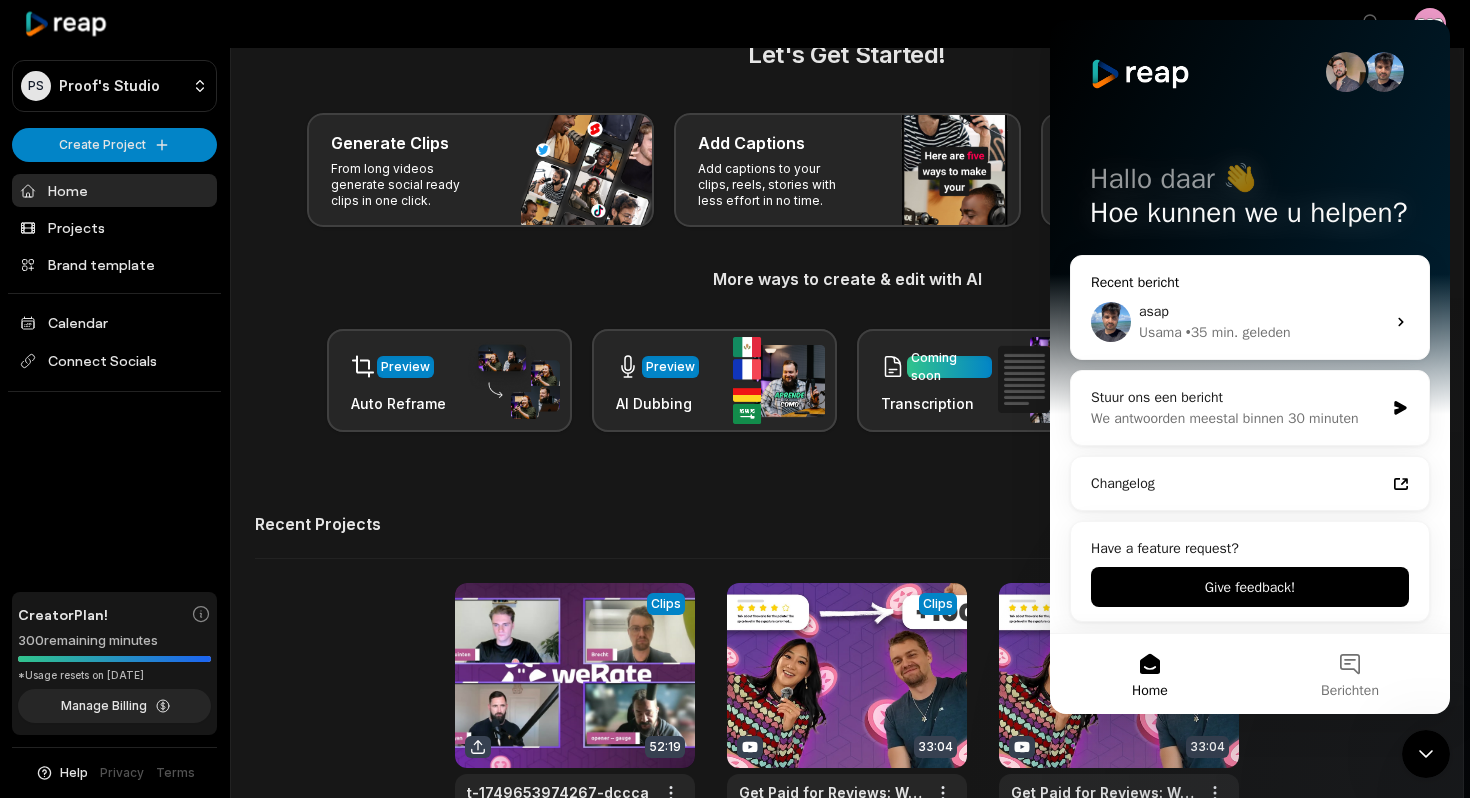 click on "•  35 min. geleden" at bounding box center (1238, 332) 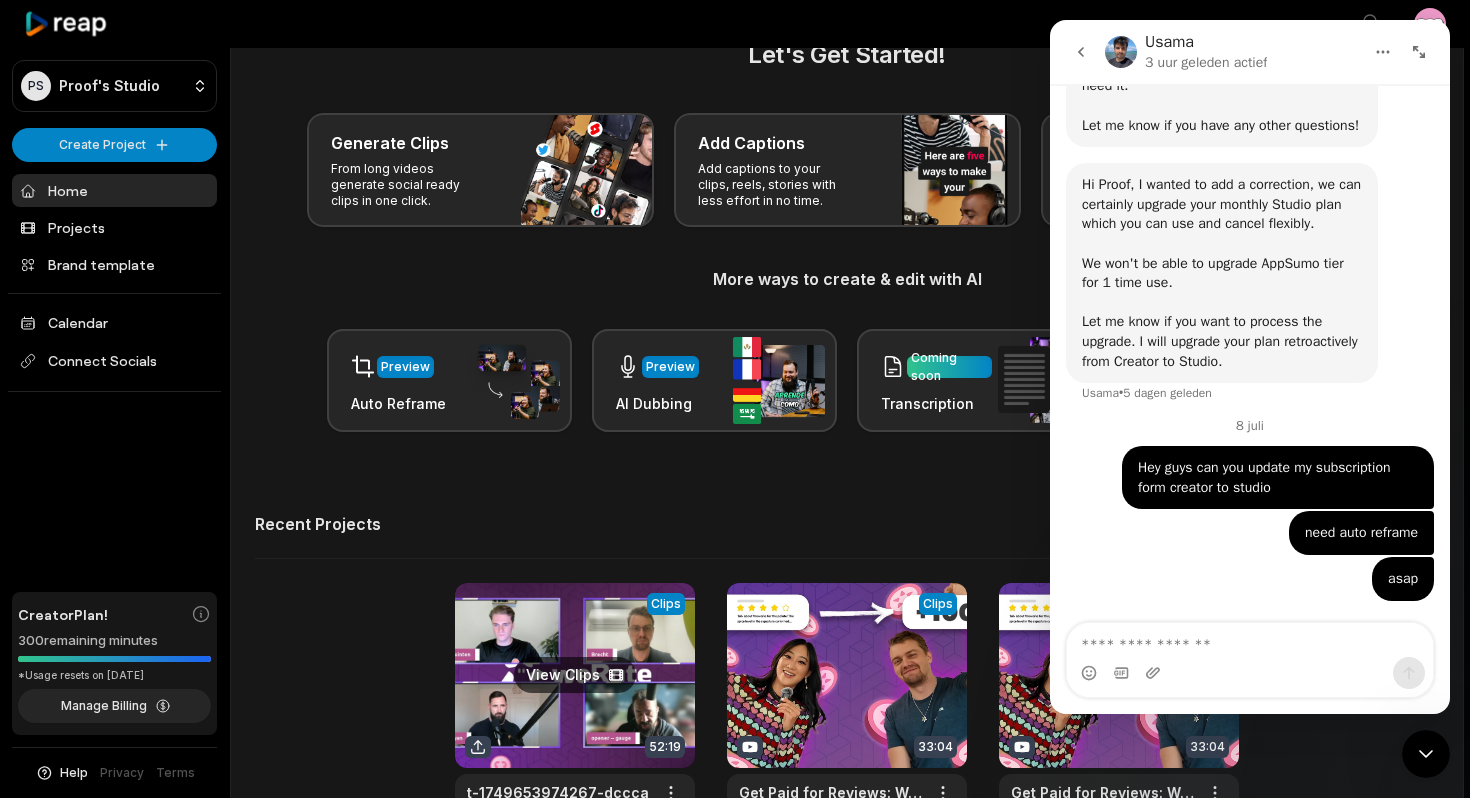 scroll, scrollTop: 5416, scrollLeft: 0, axis: vertical 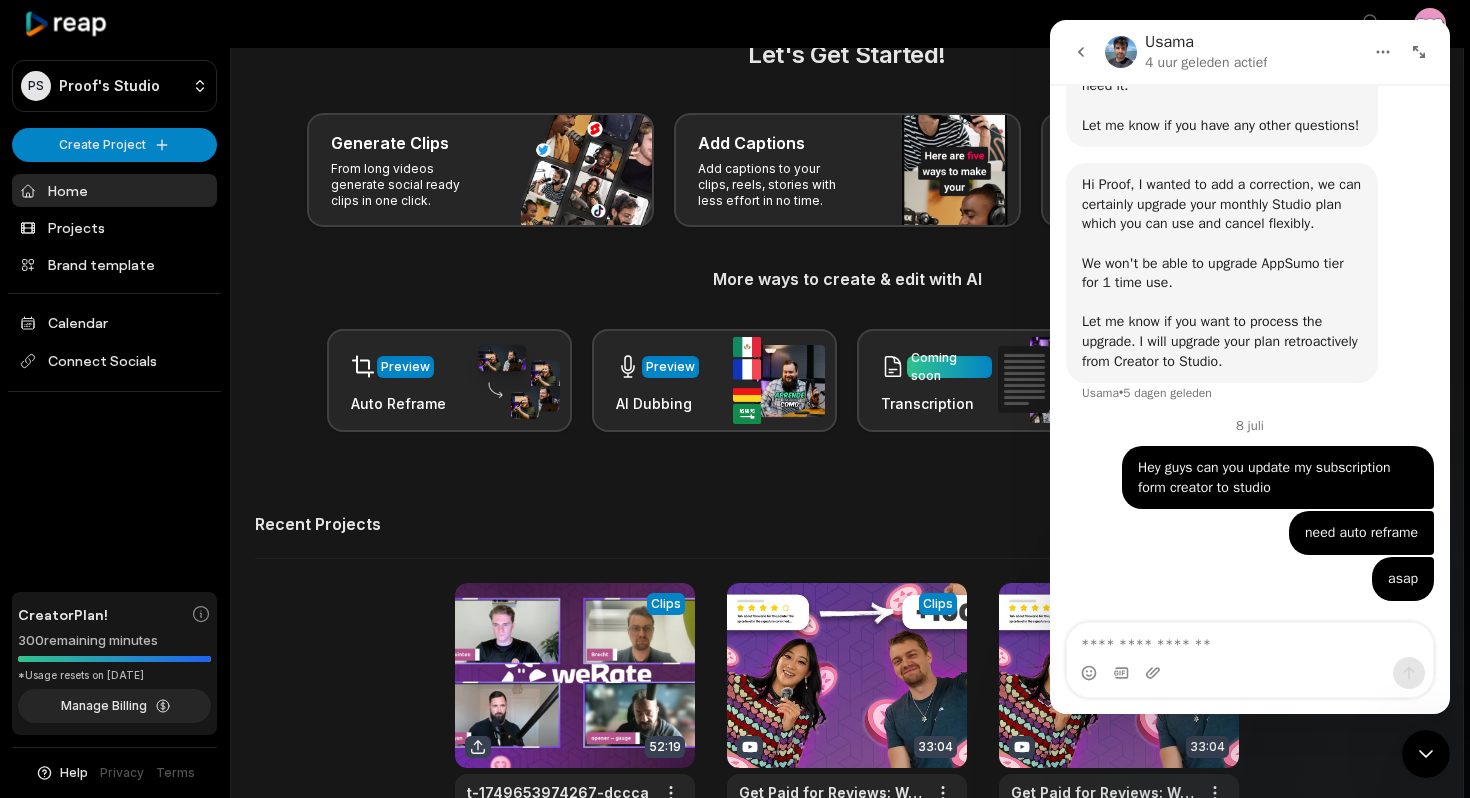 click on "Let's Get Started! Generate Clips From long videos generate social ready clips in one click. Add Captions Add captions to your clips, reels, stories with less effort in no time. Edit Videos Coming soon Forget hours of editing, let AI do the work for you in few minutes. More ways to create & edit with AI Preview Auto Reframe Preview AI Dubbing Coming soon Transcription Coming soon Noise removal" at bounding box center [847, 234] 